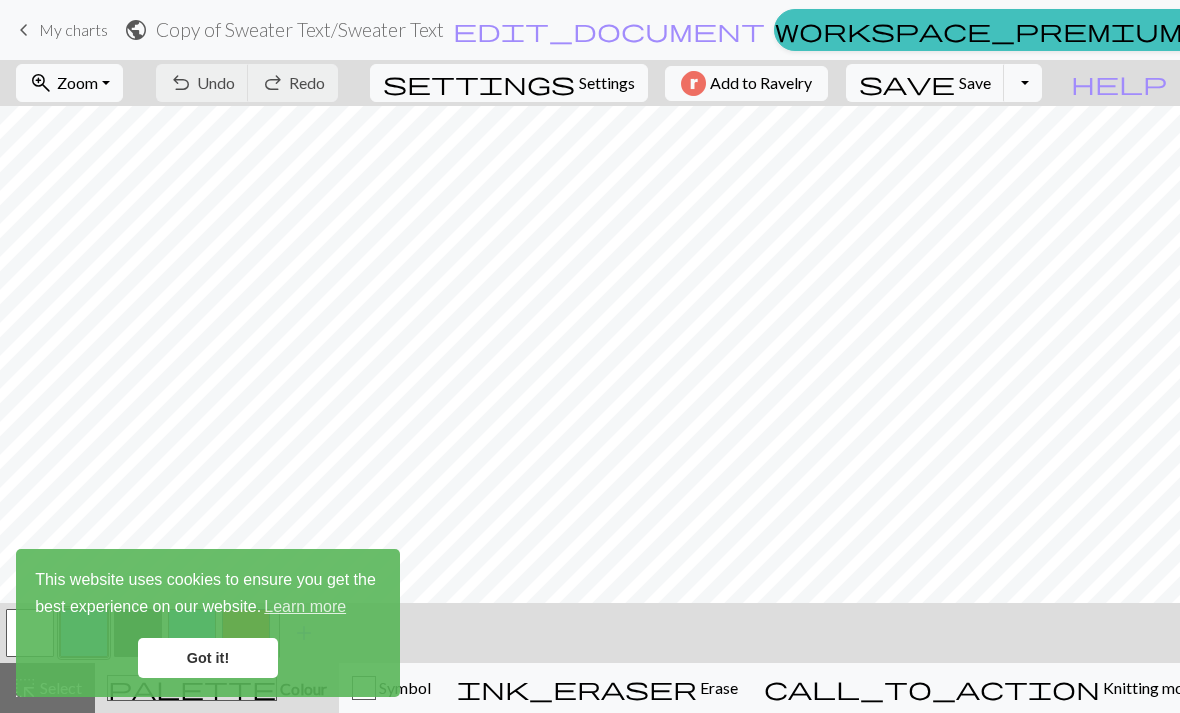 scroll, scrollTop: 0, scrollLeft: 0, axis: both 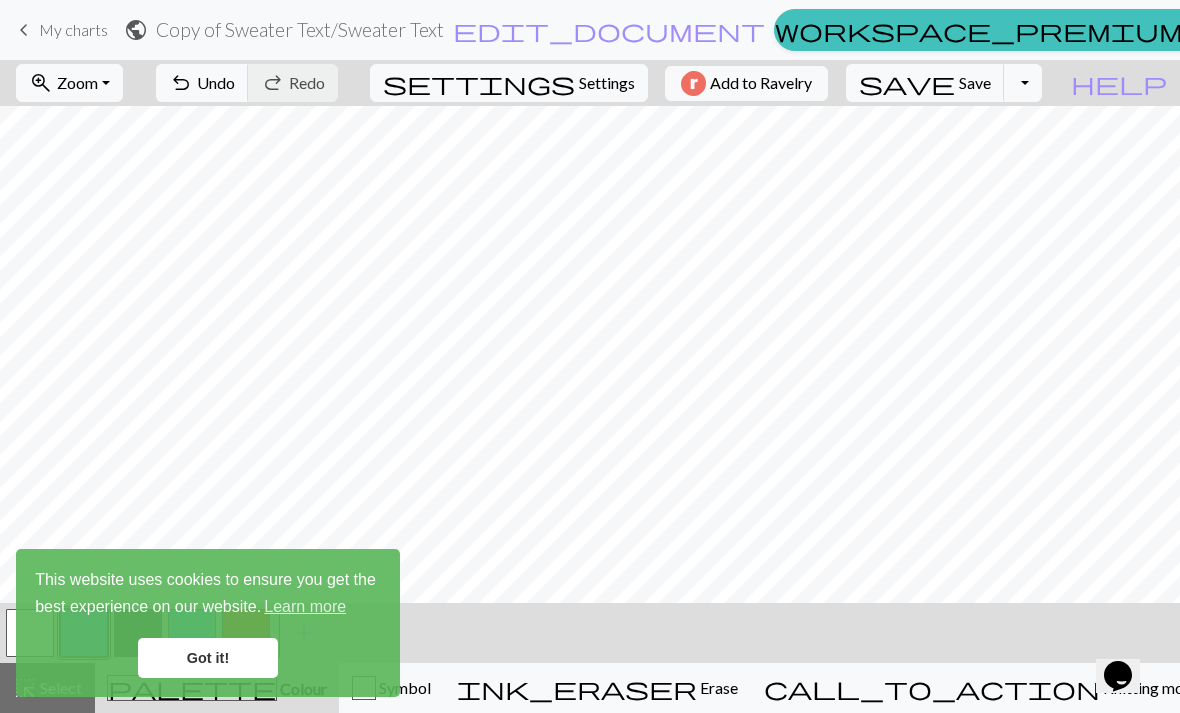 click on "undo Undo Undo" at bounding box center (202, 83) 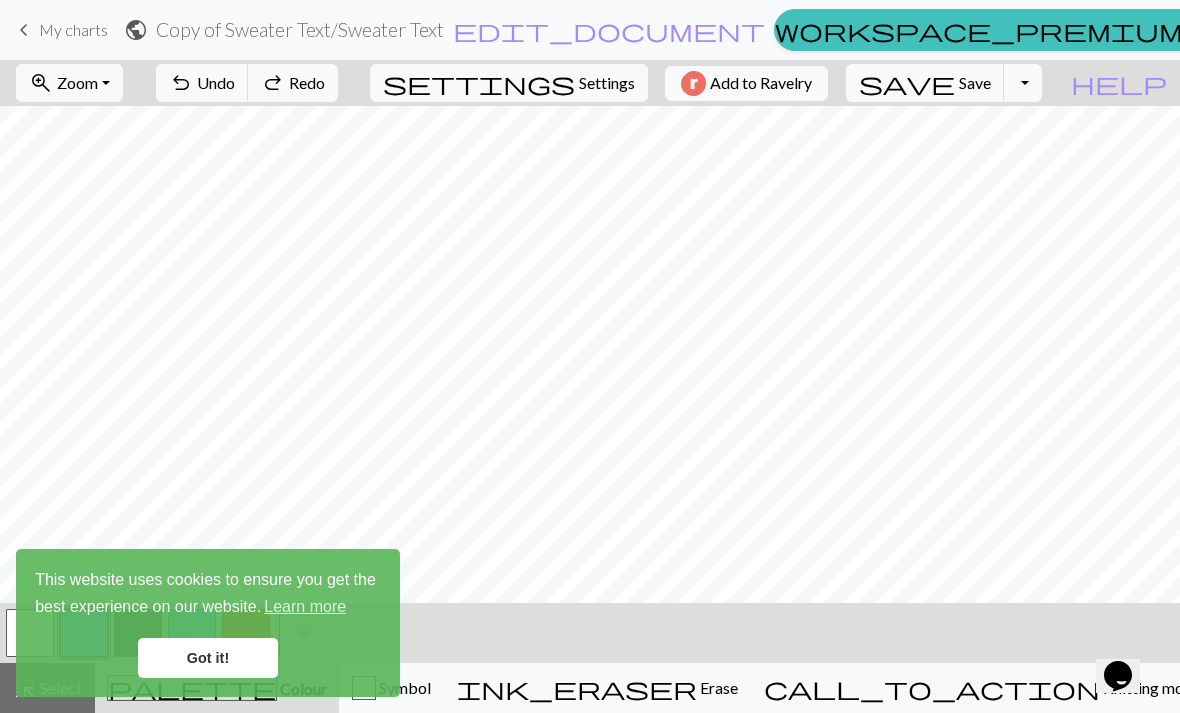 click on "undo" at bounding box center [181, 83] 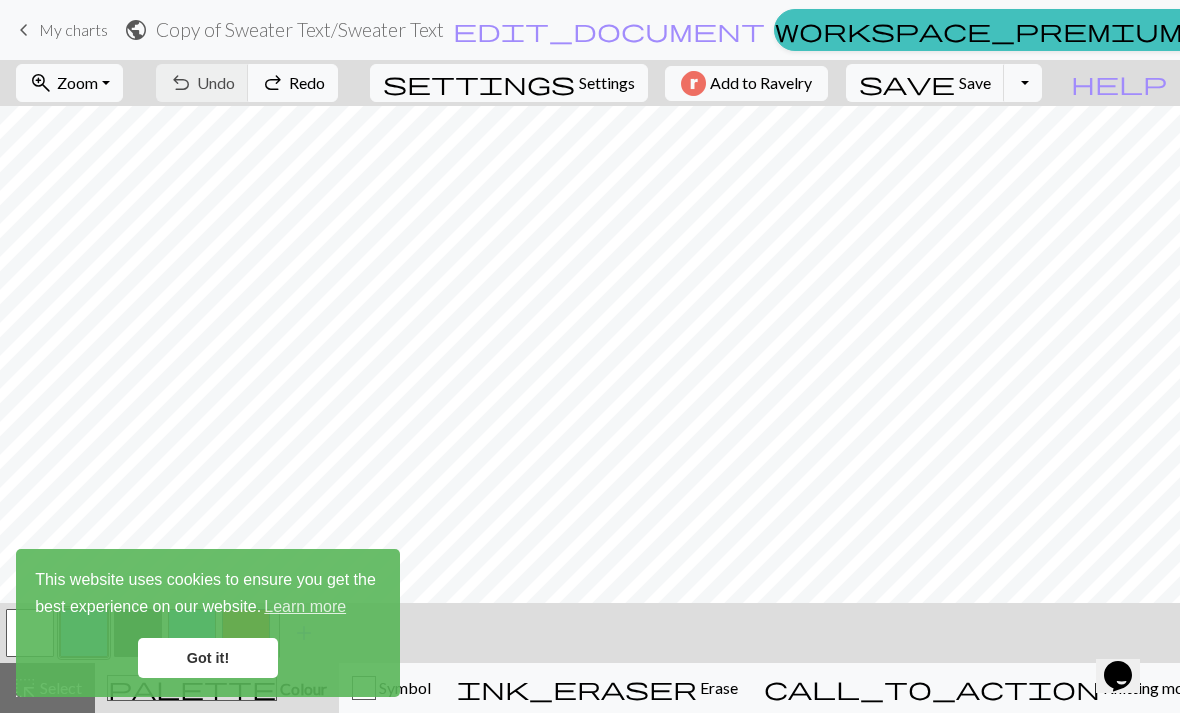 click on "call_to_action" at bounding box center [932, 688] 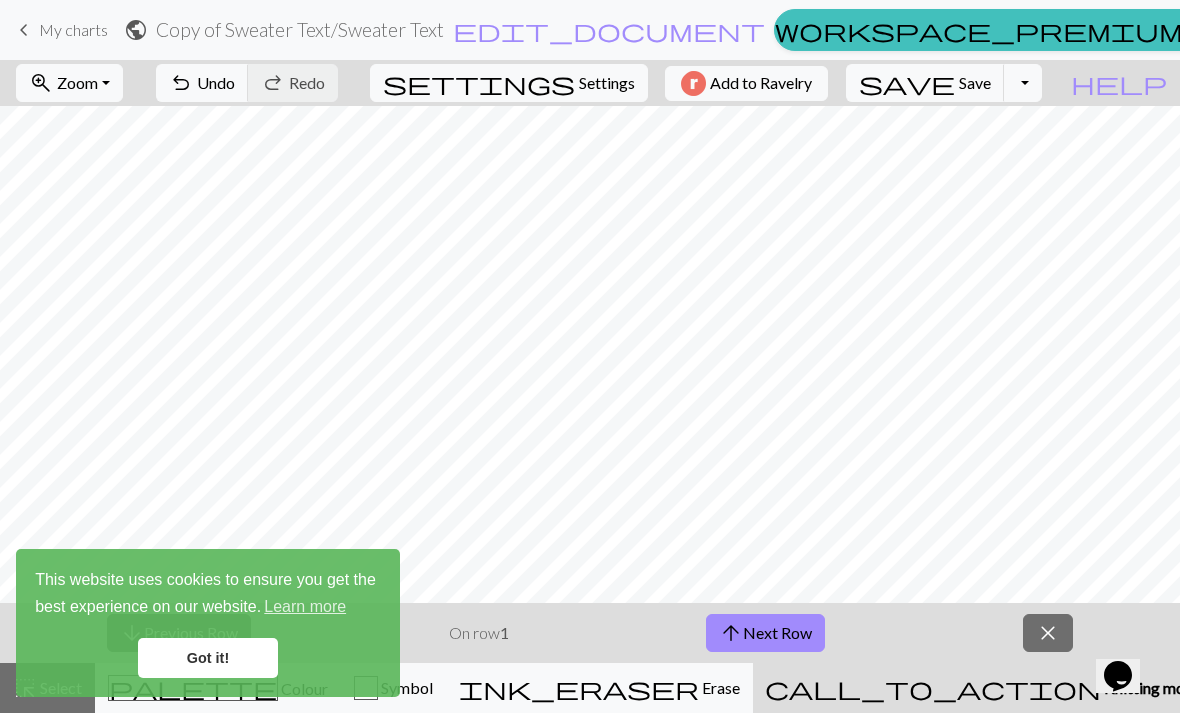 click on "arrow_upward  Next Row" at bounding box center (765, 633) 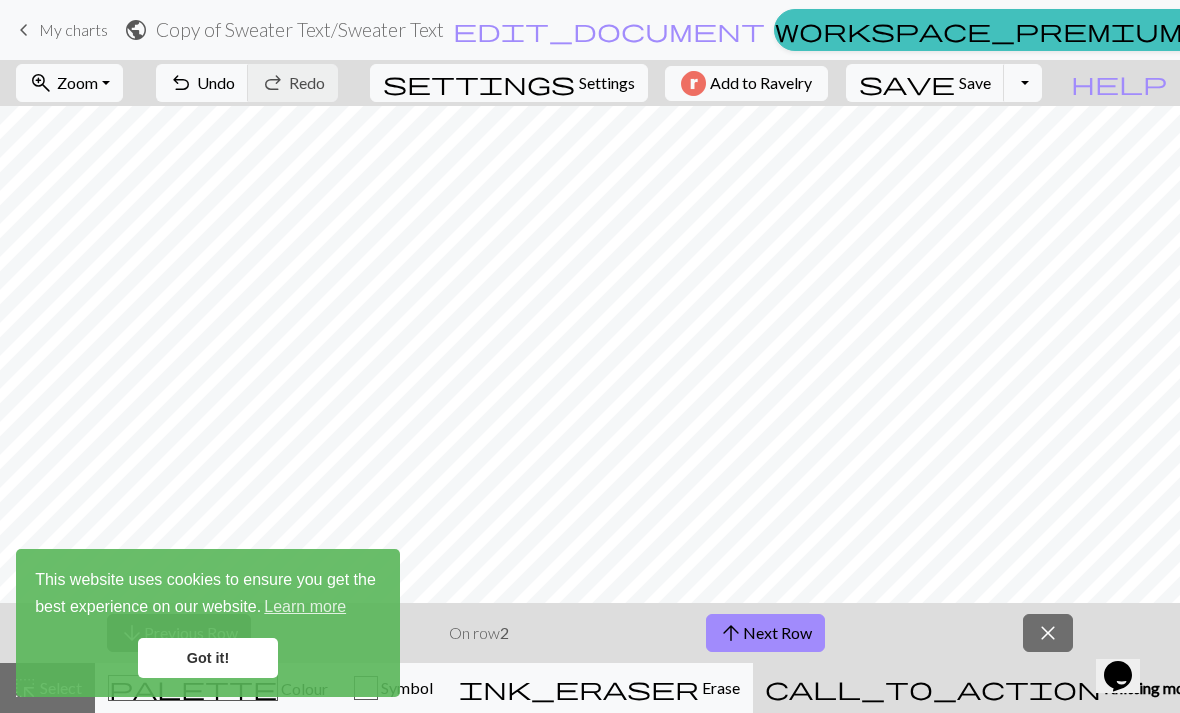 click on "arrow_upward  Next Row" at bounding box center [765, 633] 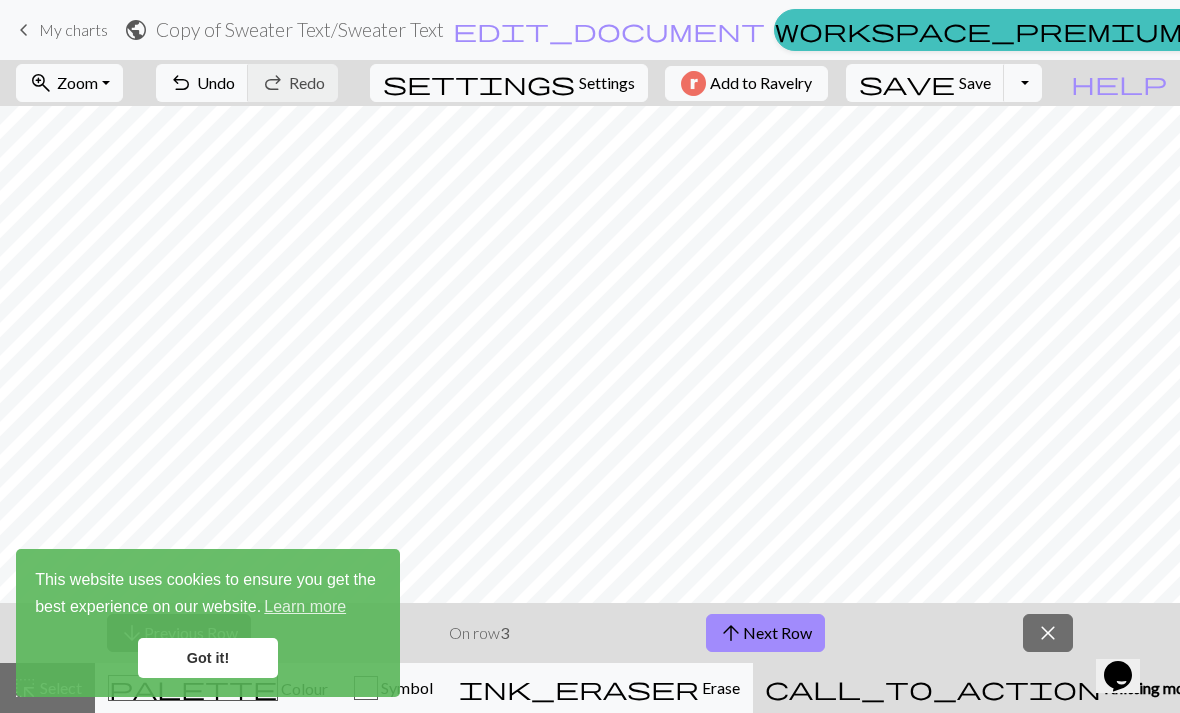 click on "Got it!" at bounding box center (208, 658) 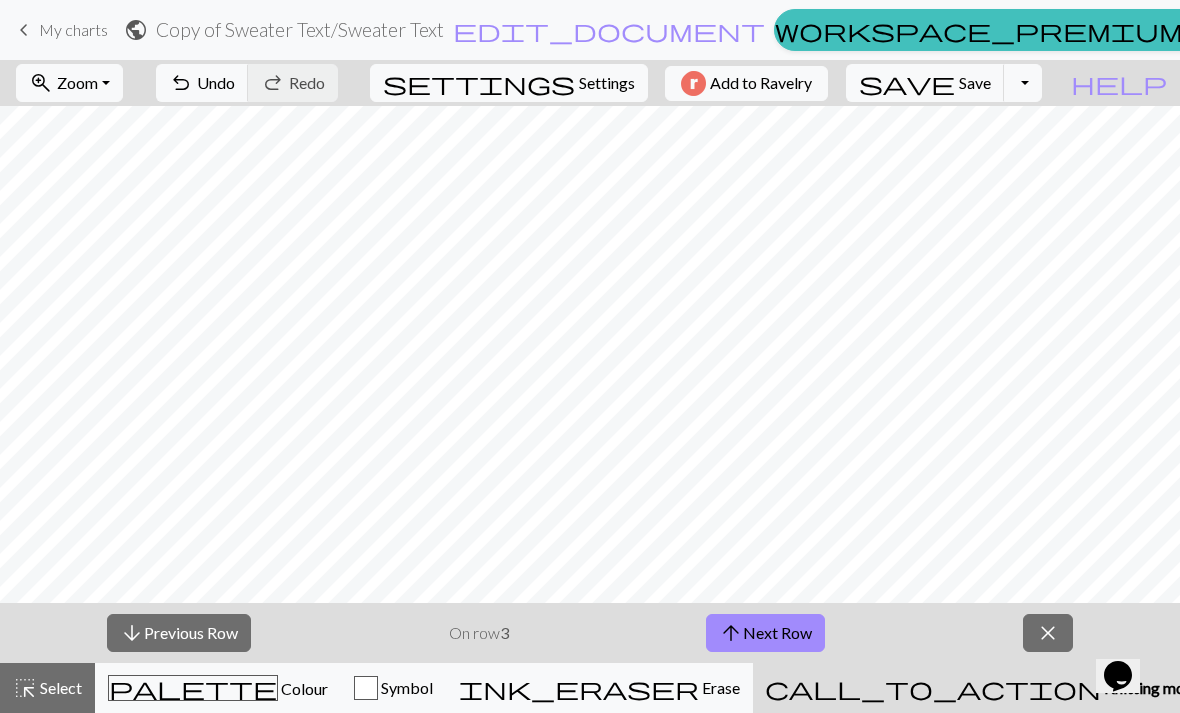 click on "Got it!" at bounding box center [208, 658] 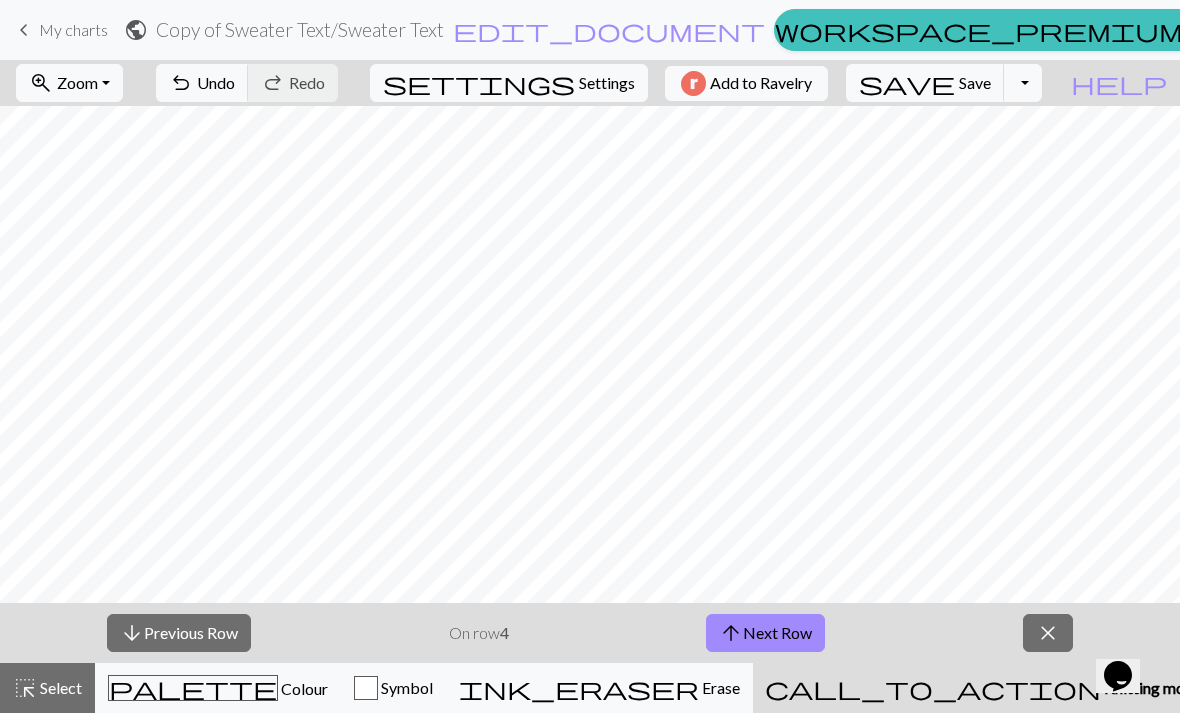 click on "arrow_upward  Next Row" at bounding box center [765, 633] 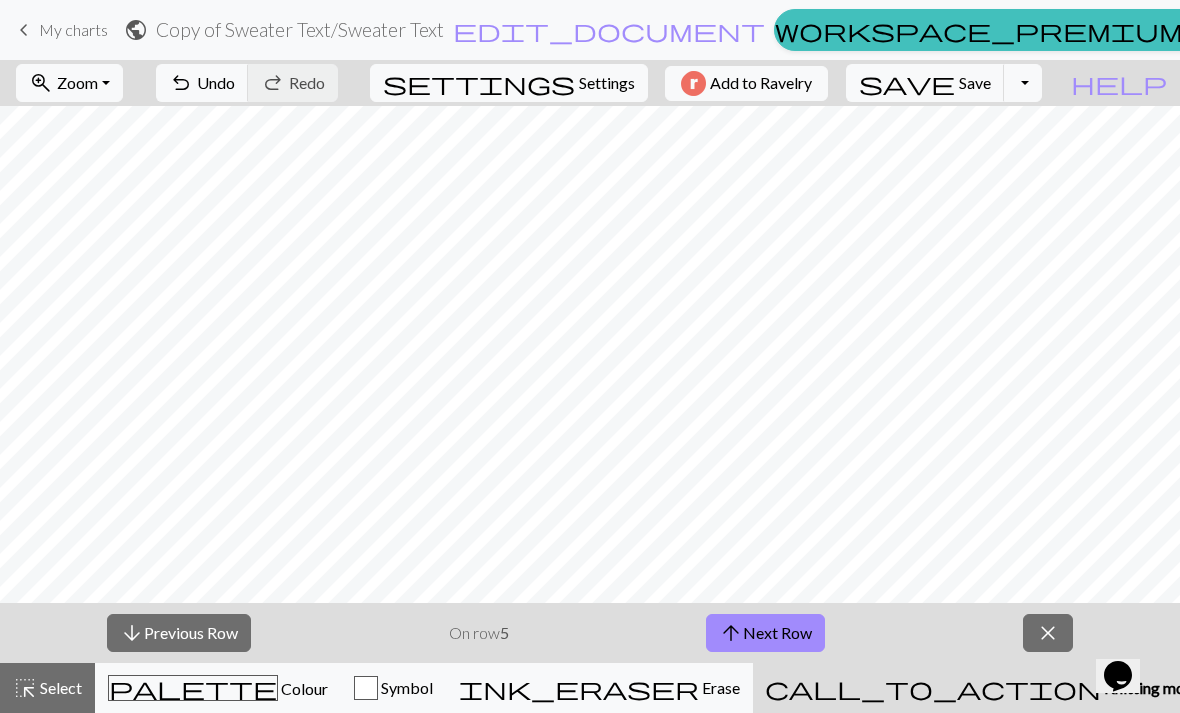 click on "arrow_upward  Next Row" at bounding box center [765, 633] 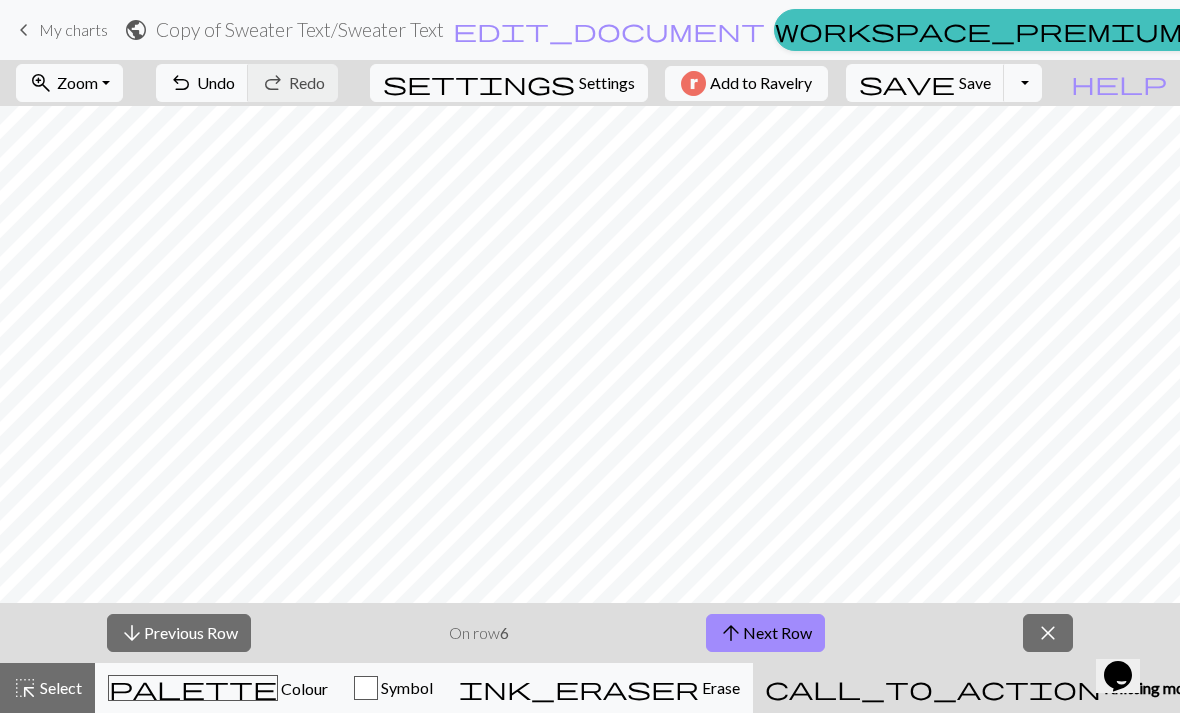 click on "arrow_upward  Next Row" at bounding box center [765, 633] 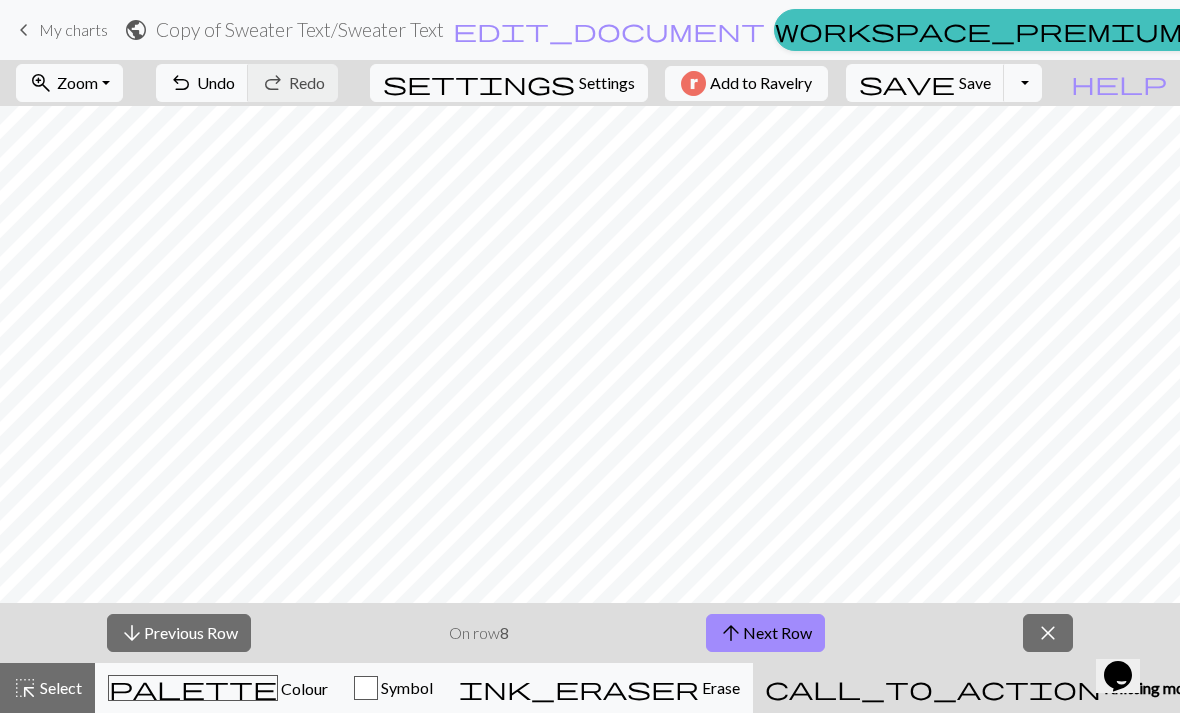 click on "arrow_upward  Next Row" at bounding box center (765, 633) 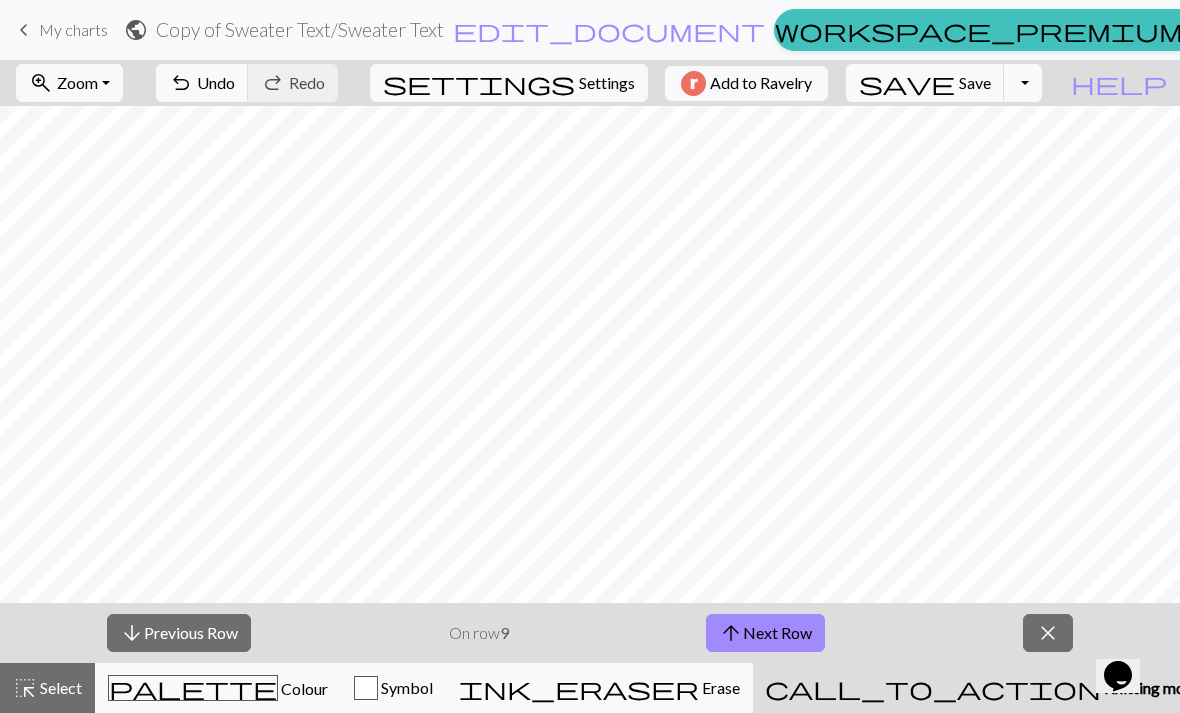 click on "arrow_upward  Next Row" at bounding box center [765, 633] 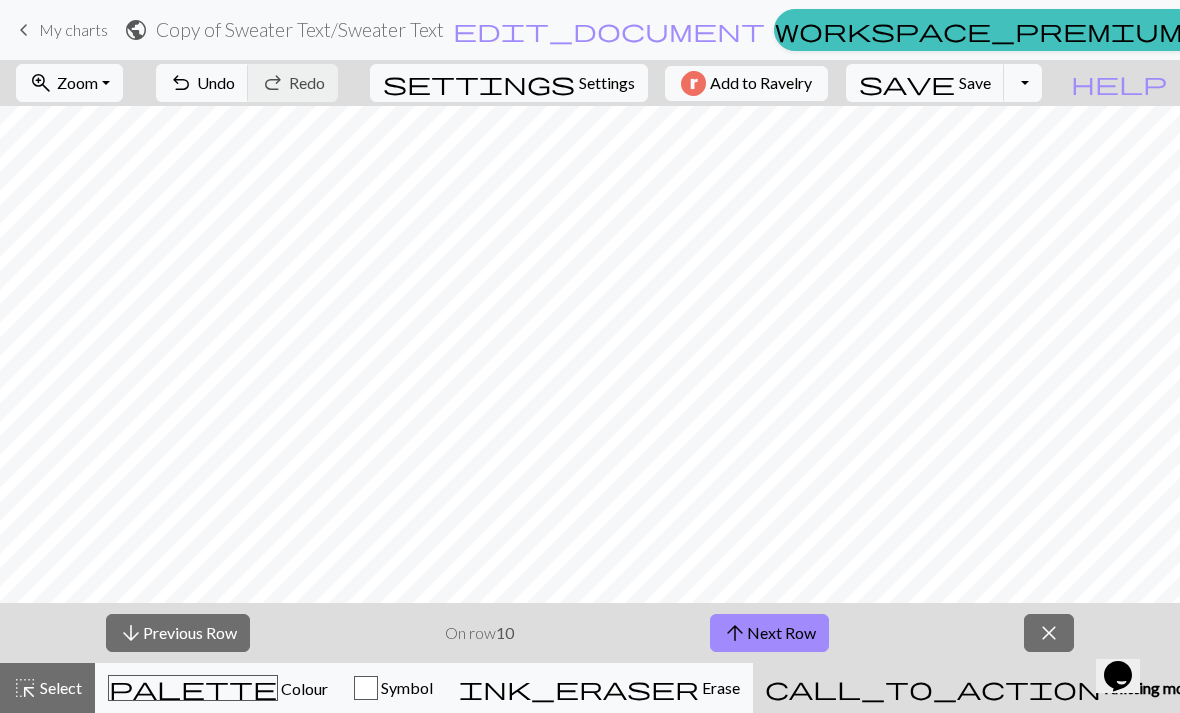click on "arrow_upward  Next Row" at bounding box center (769, 633) 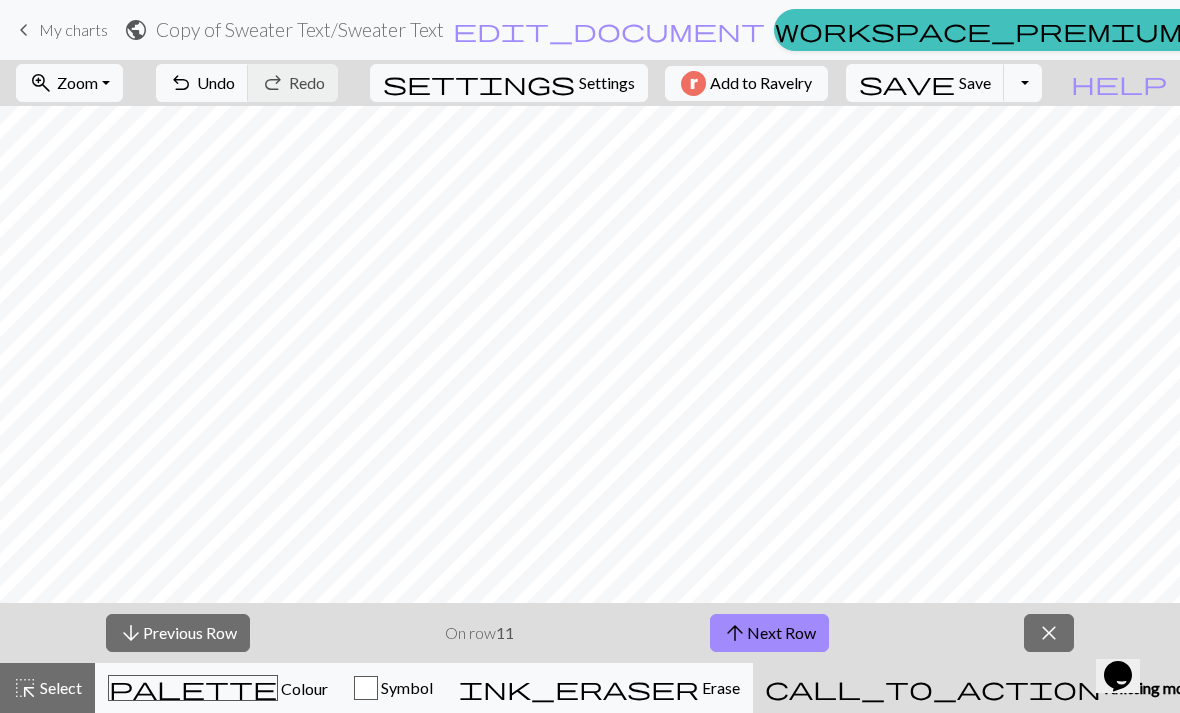 click on "arrow_downward Previous Row" at bounding box center (178, 633) 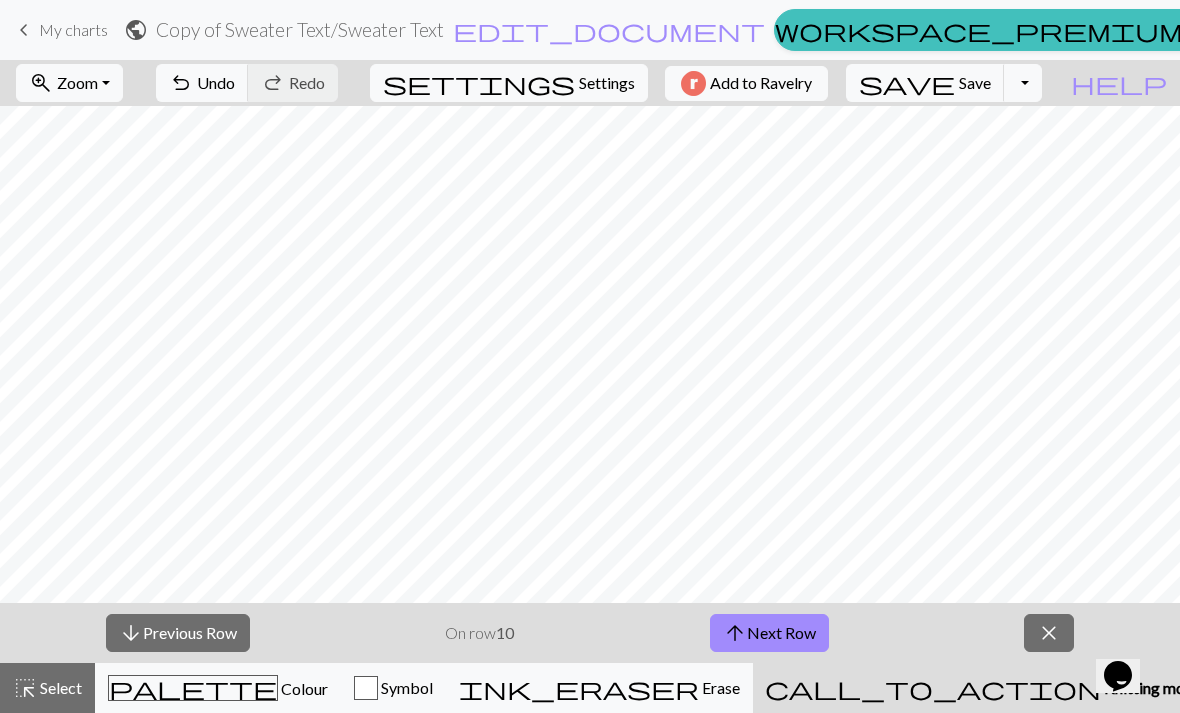click on "close" at bounding box center [1049, 633] 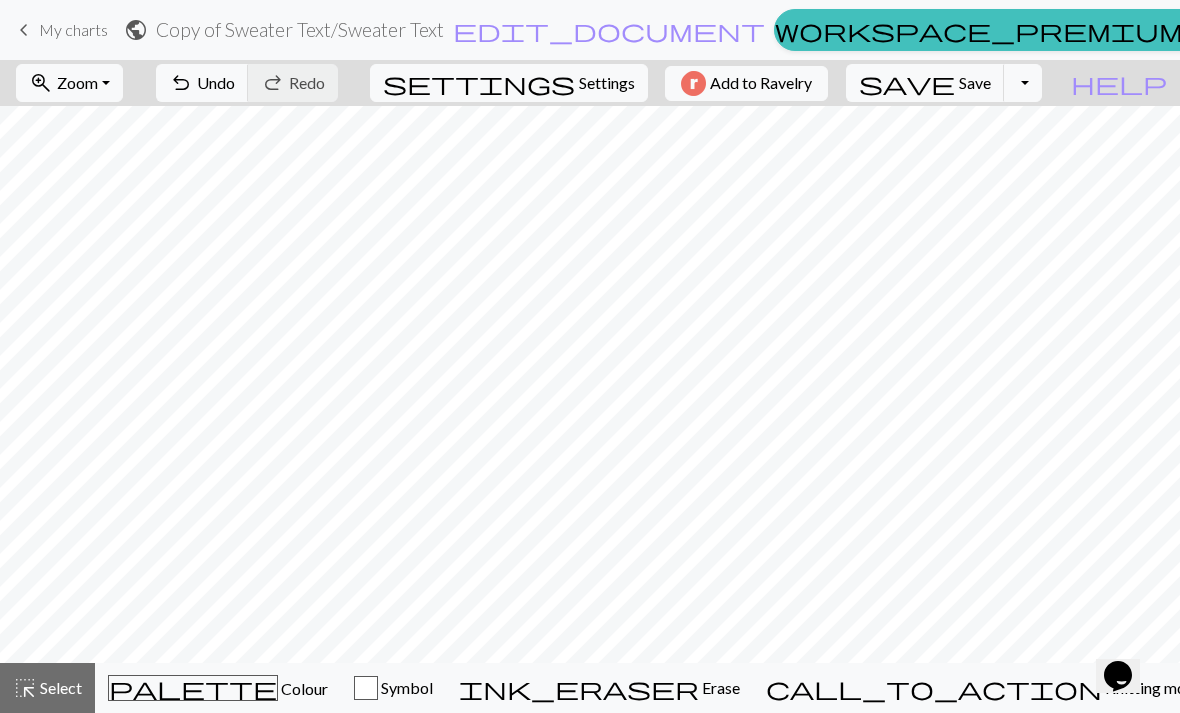 click on "Undo" at bounding box center [216, 82] 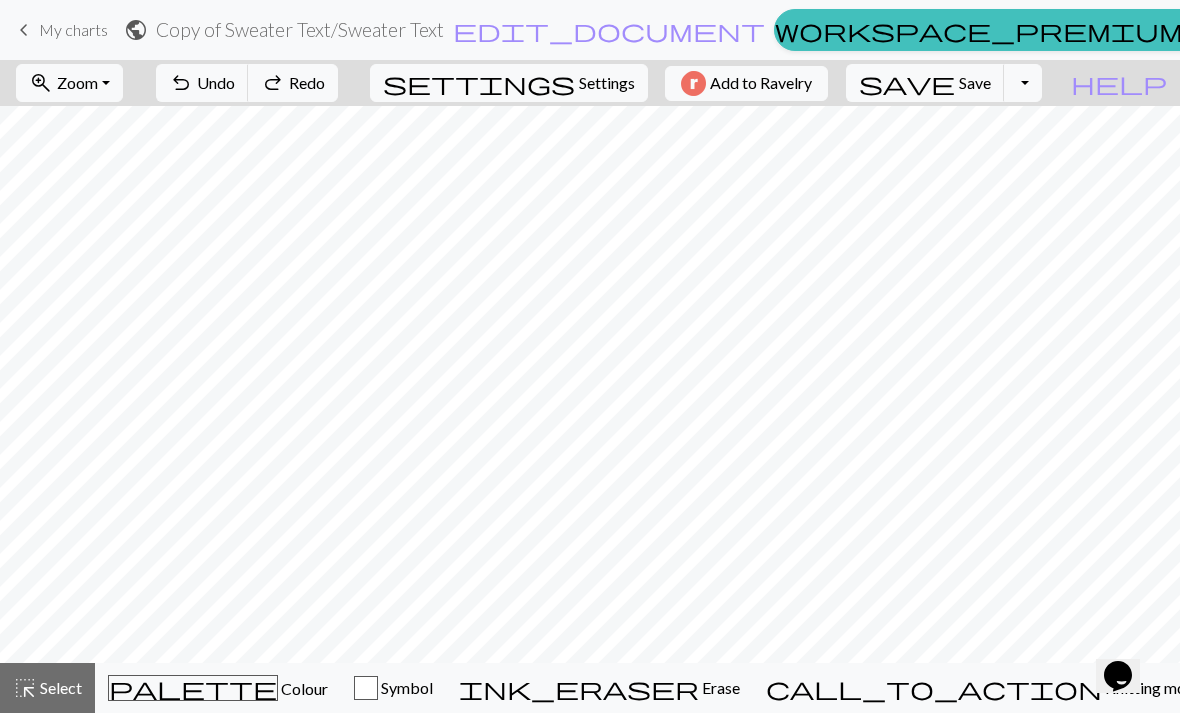 click on "Undo" at bounding box center [216, 82] 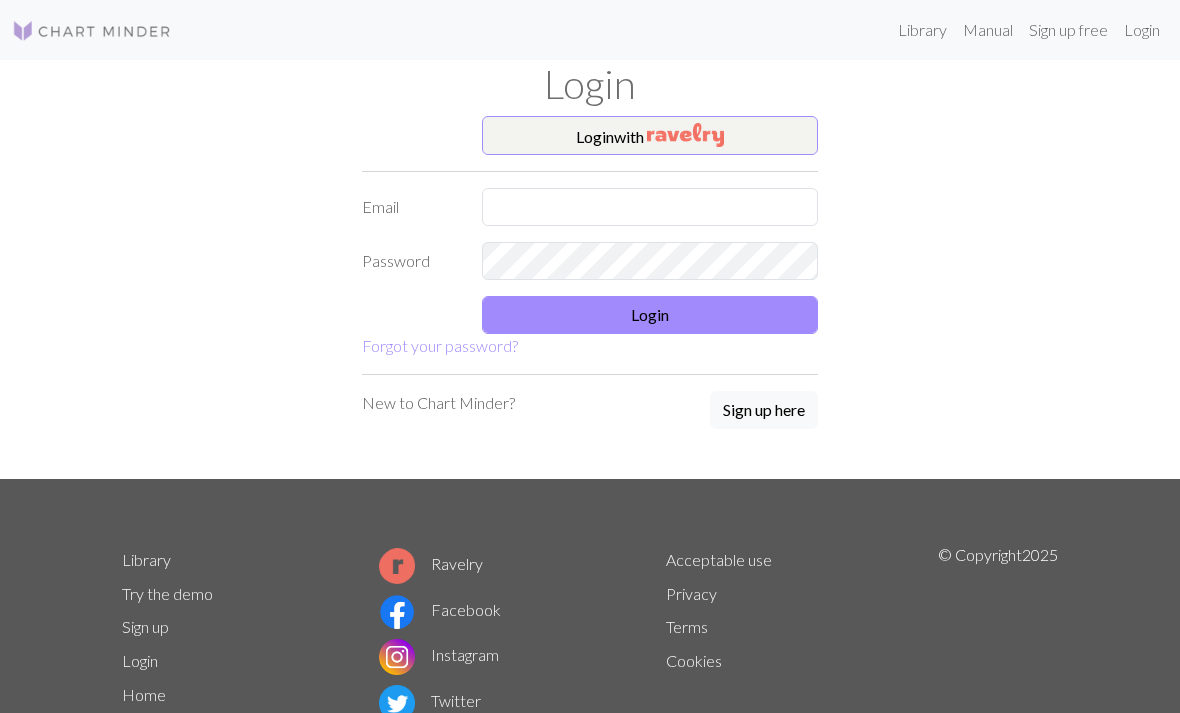 scroll, scrollTop: 0, scrollLeft: 0, axis: both 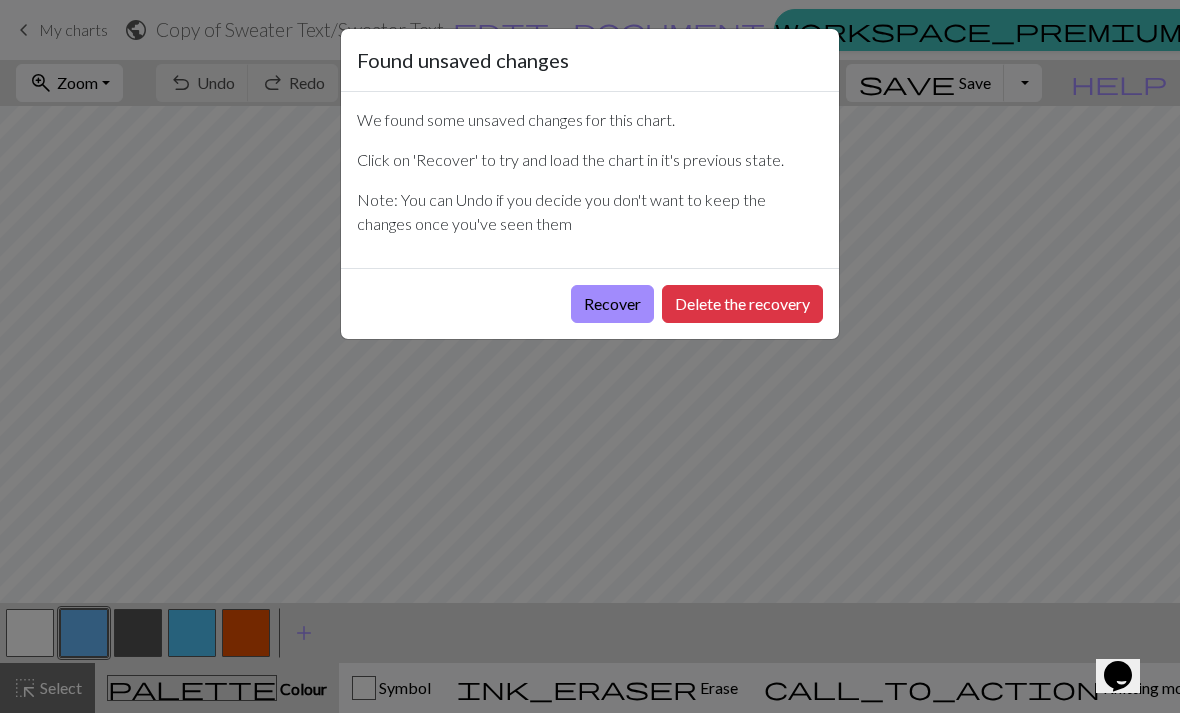 click on "Delete the recovery" at bounding box center (742, 304) 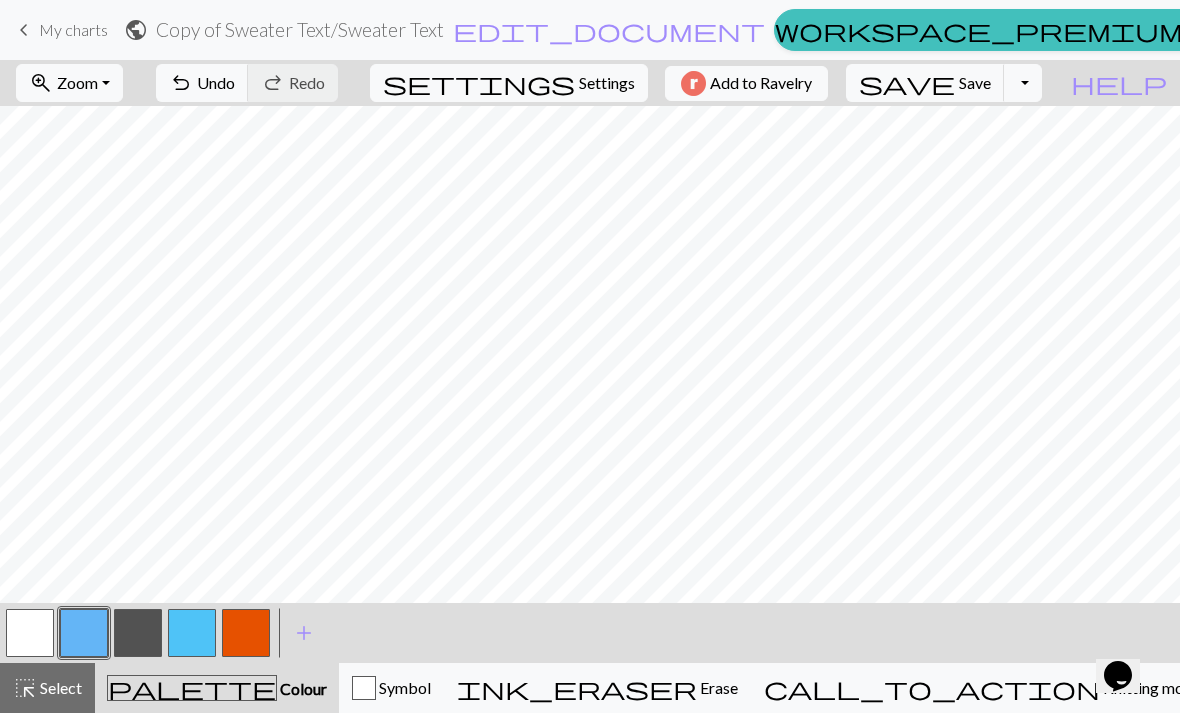 click on "Undo" at bounding box center [216, 82] 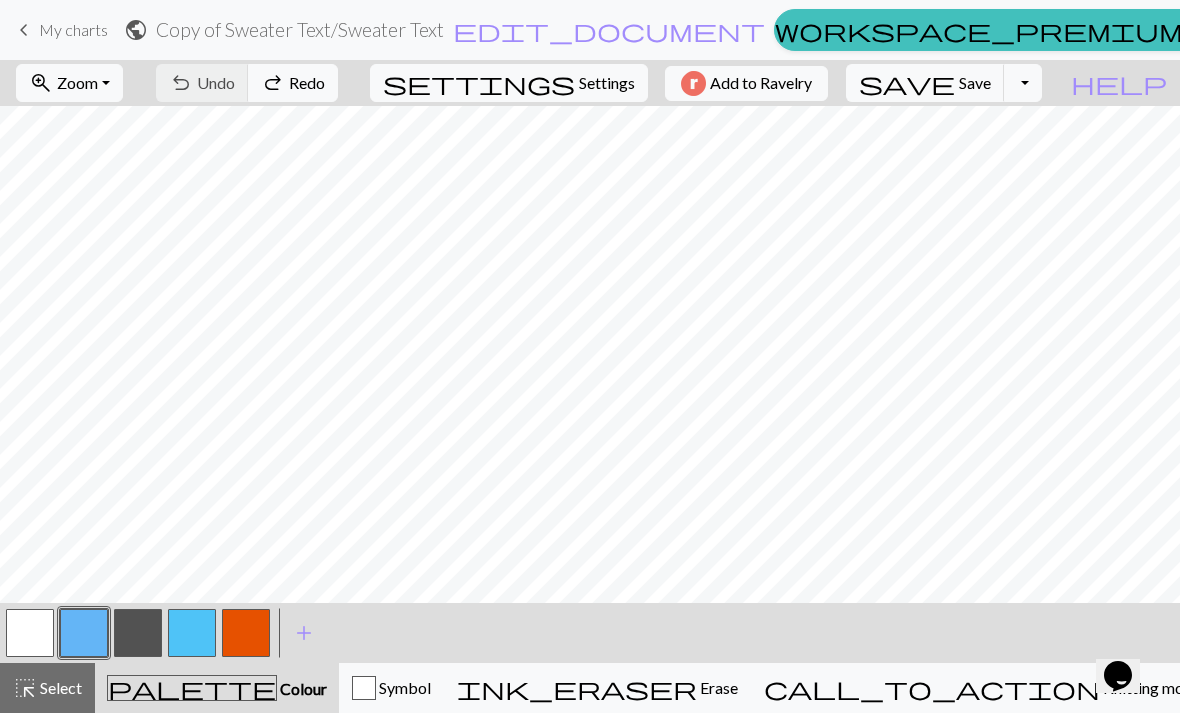 click on "Knitting mode" at bounding box center [1150, 687] 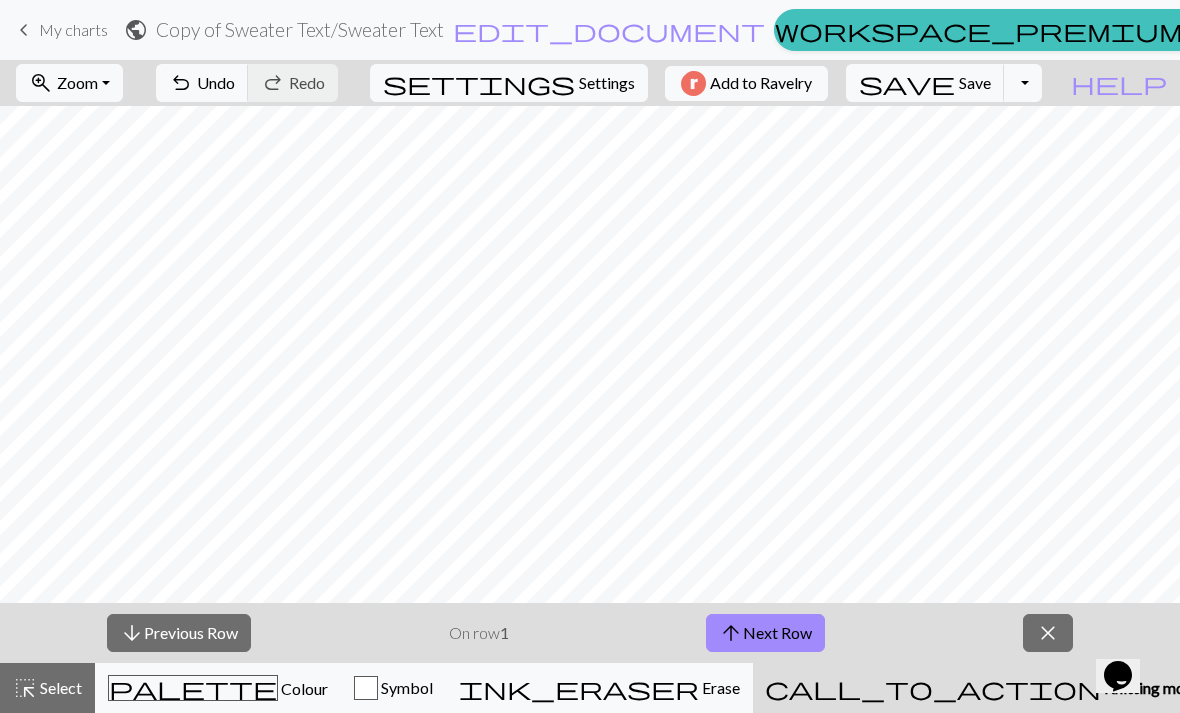 click on "arrow_upward  Next Row" at bounding box center (765, 633) 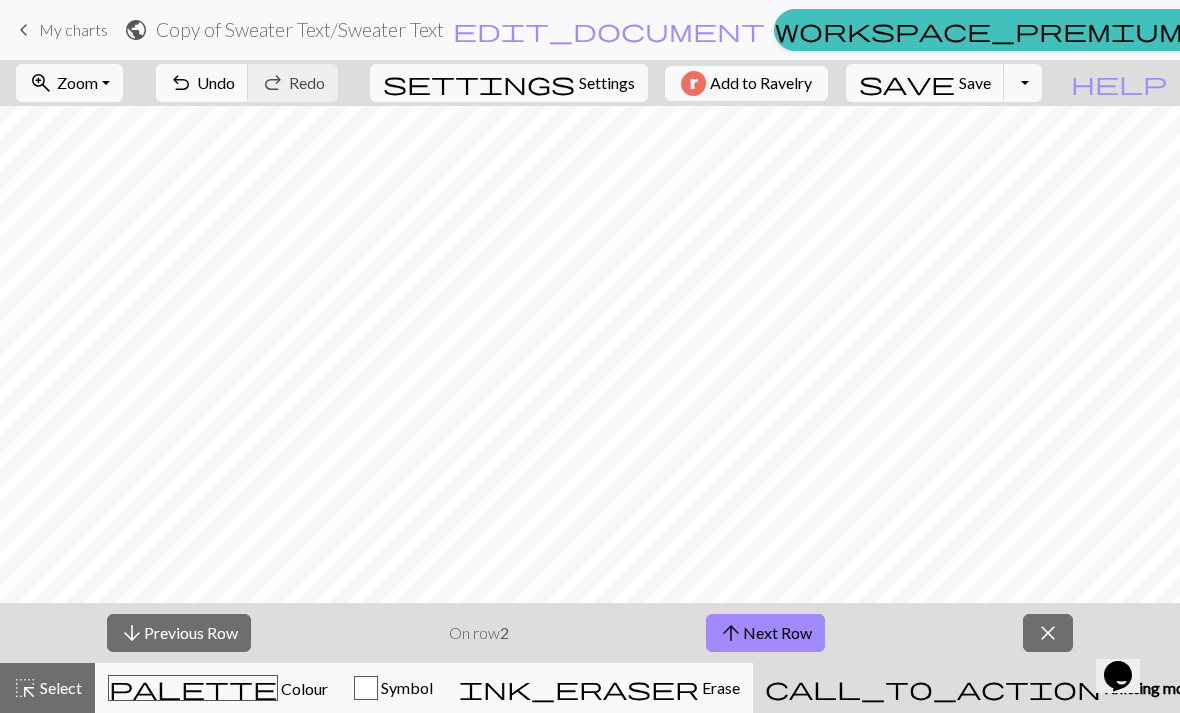 click on "arrow_upward  Next Row" at bounding box center [765, 633] 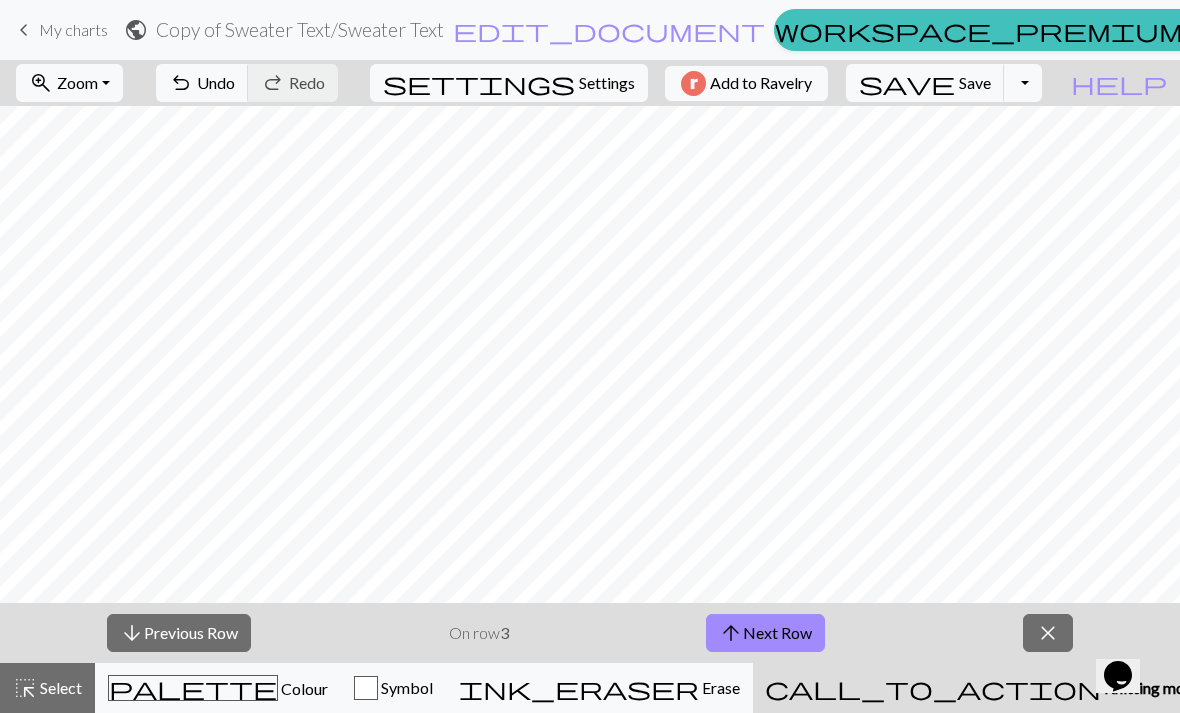 click on "ink_eraser   Erase   Erase" at bounding box center (599, 688) 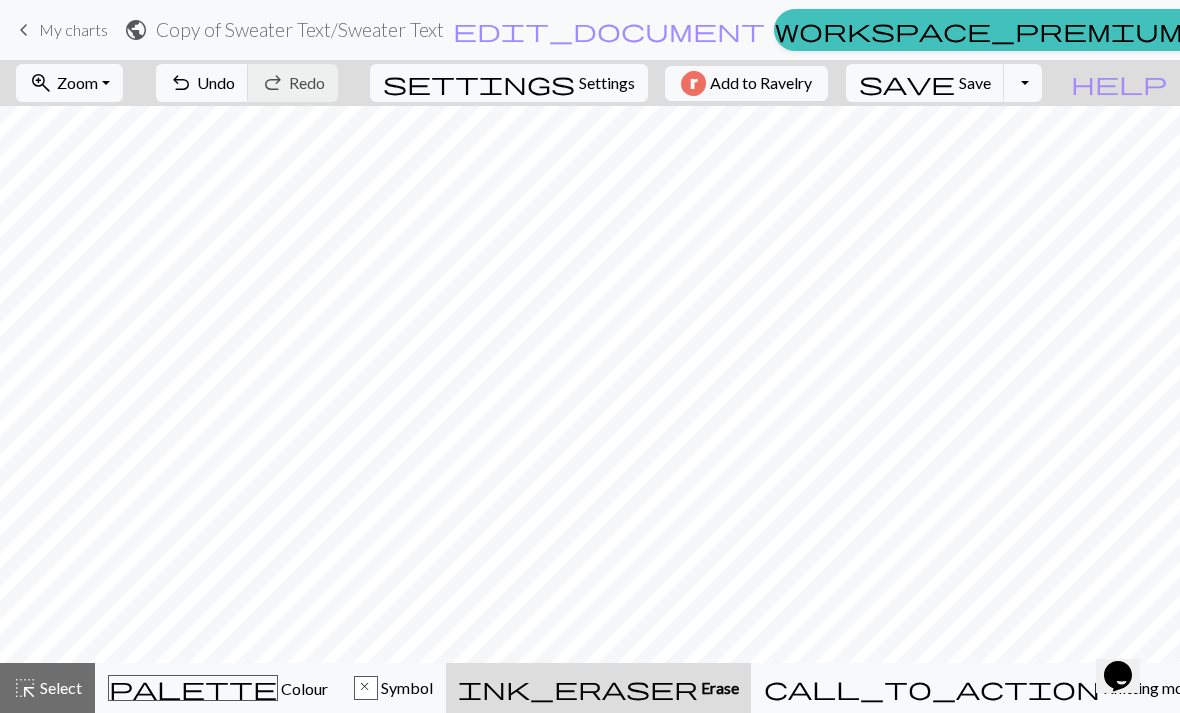 click on "ink_eraser   Erase   Erase" at bounding box center (598, 688) 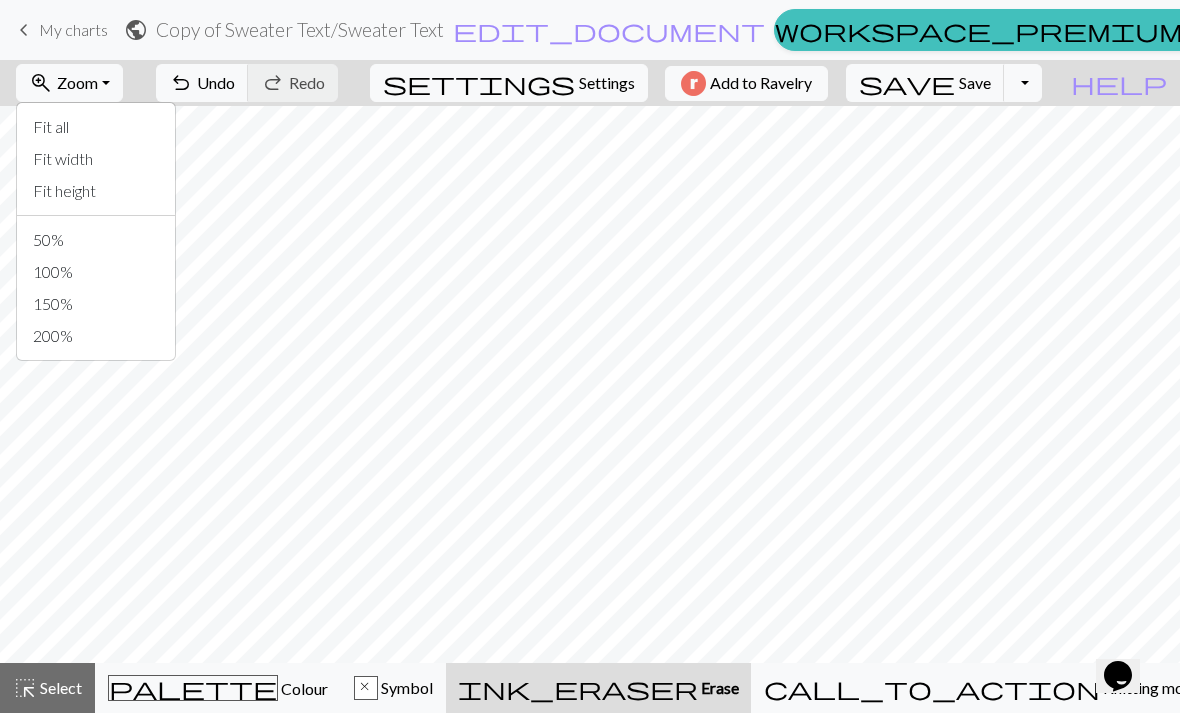 click on "200%" at bounding box center [96, 336] 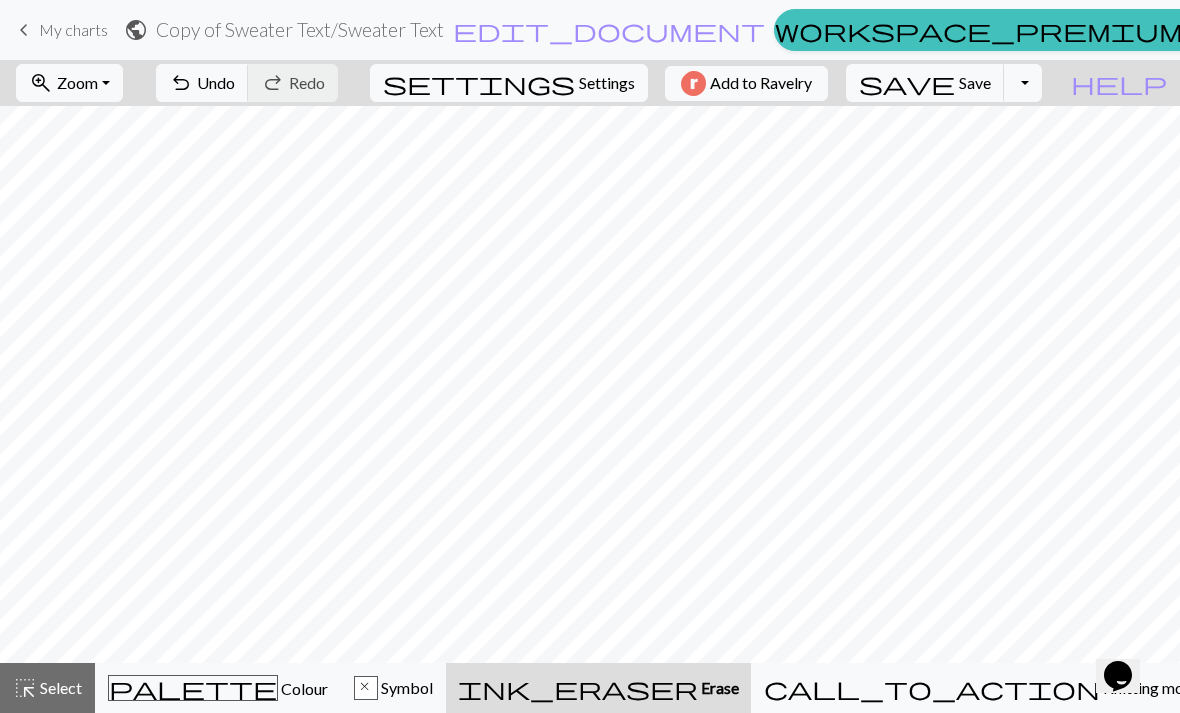 click on "zoom_in Zoom Zoom" at bounding box center (69, 83) 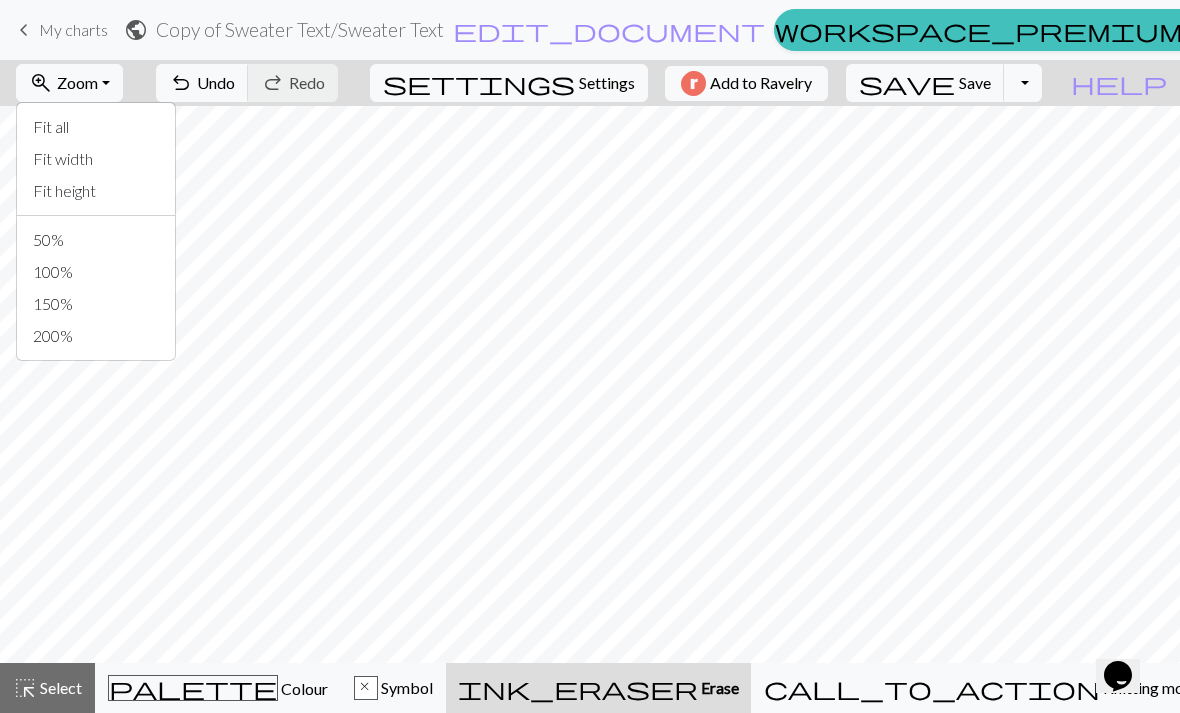 click on "Fit width" at bounding box center [96, 159] 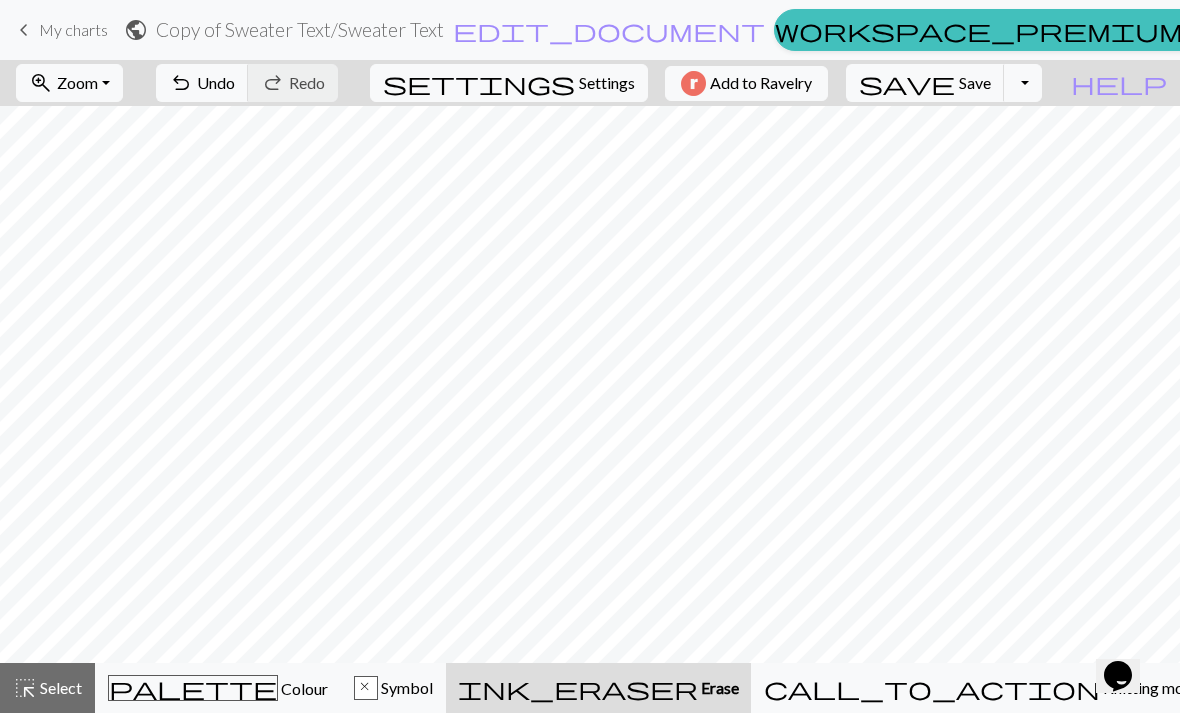click on "undo Undo Undo" at bounding box center (202, 83) 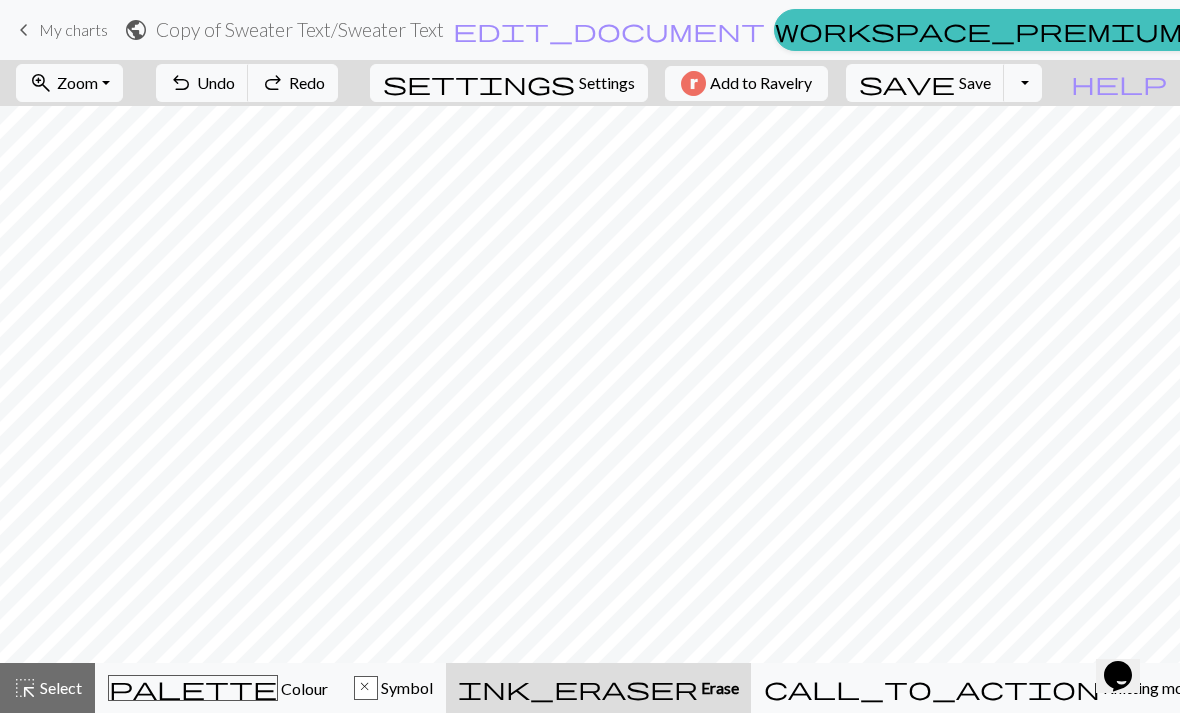 click on "Undo" at bounding box center [216, 82] 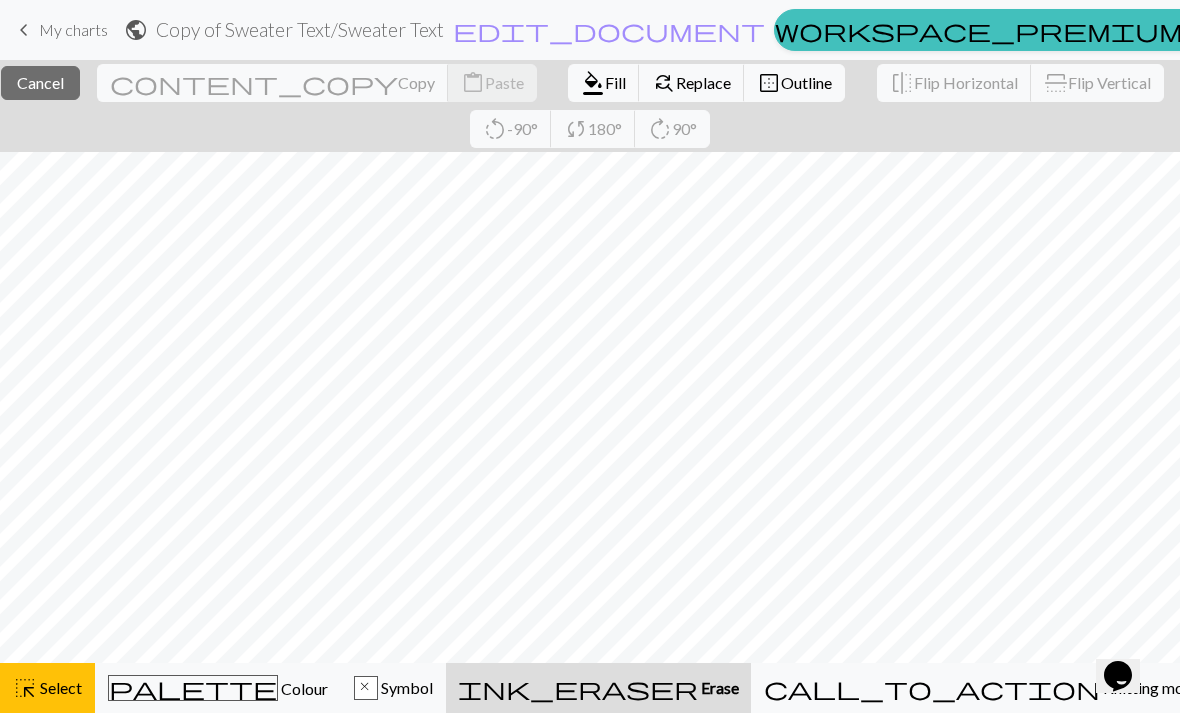 scroll, scrollTop: 0, scrollLeft: 0, axis: both 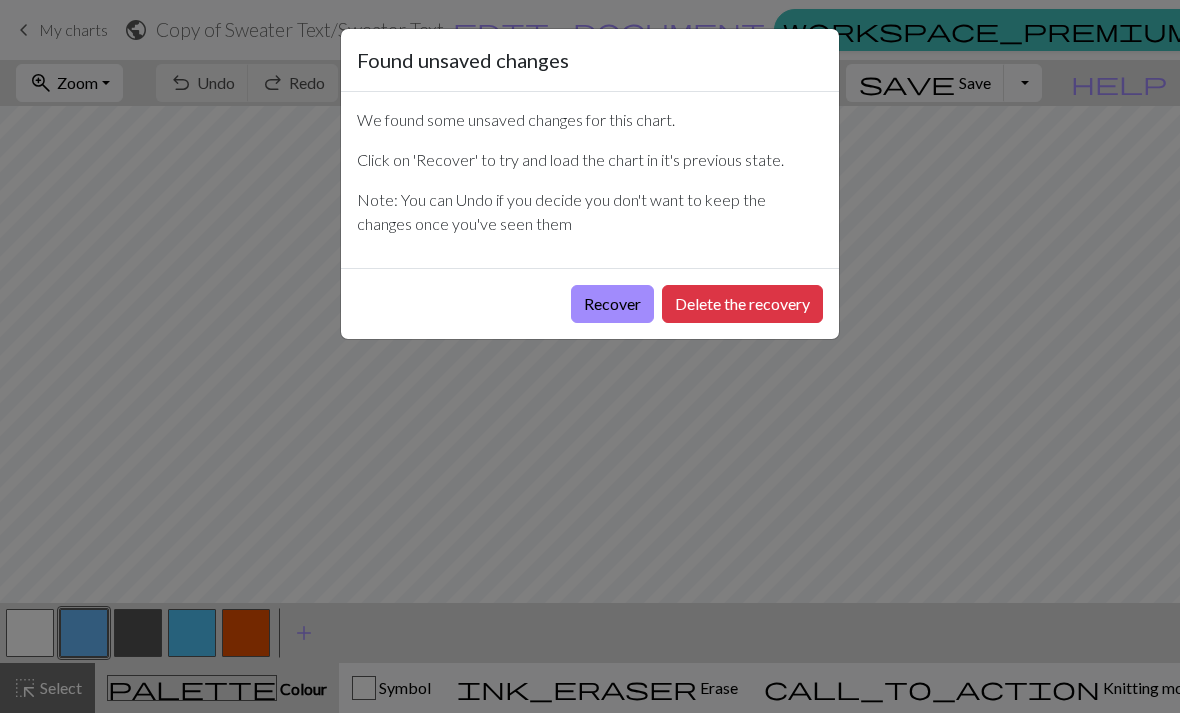 click on "Recover" at bounding box center (612, 304) 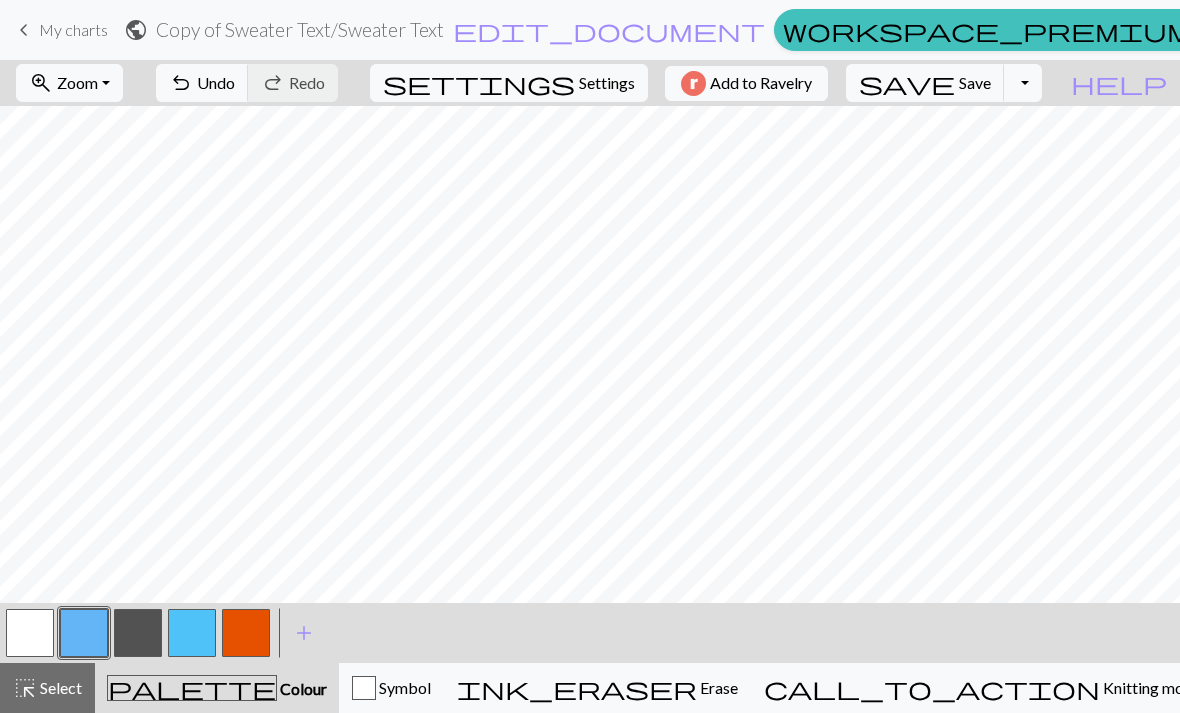 click on "Knitting mode" at bounding box center (1150, 687) 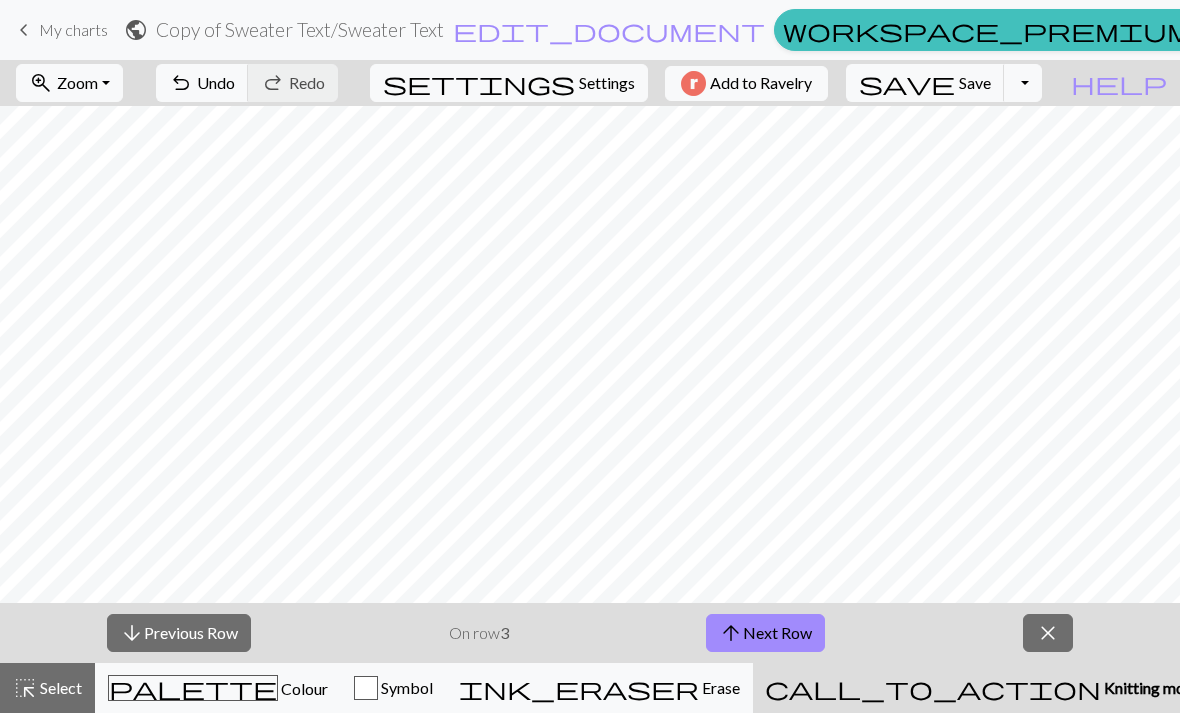 click on "close" at bounding box center [1048, 633] 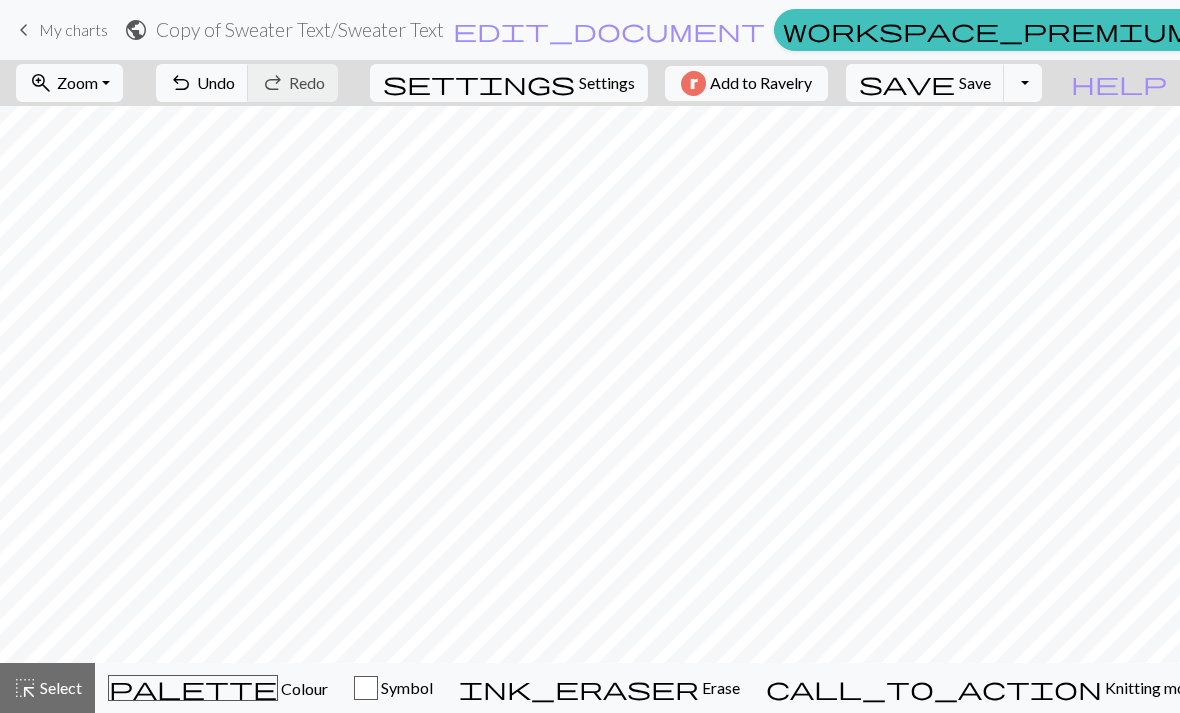 click on "My charts" at bounding box center (73, 29) 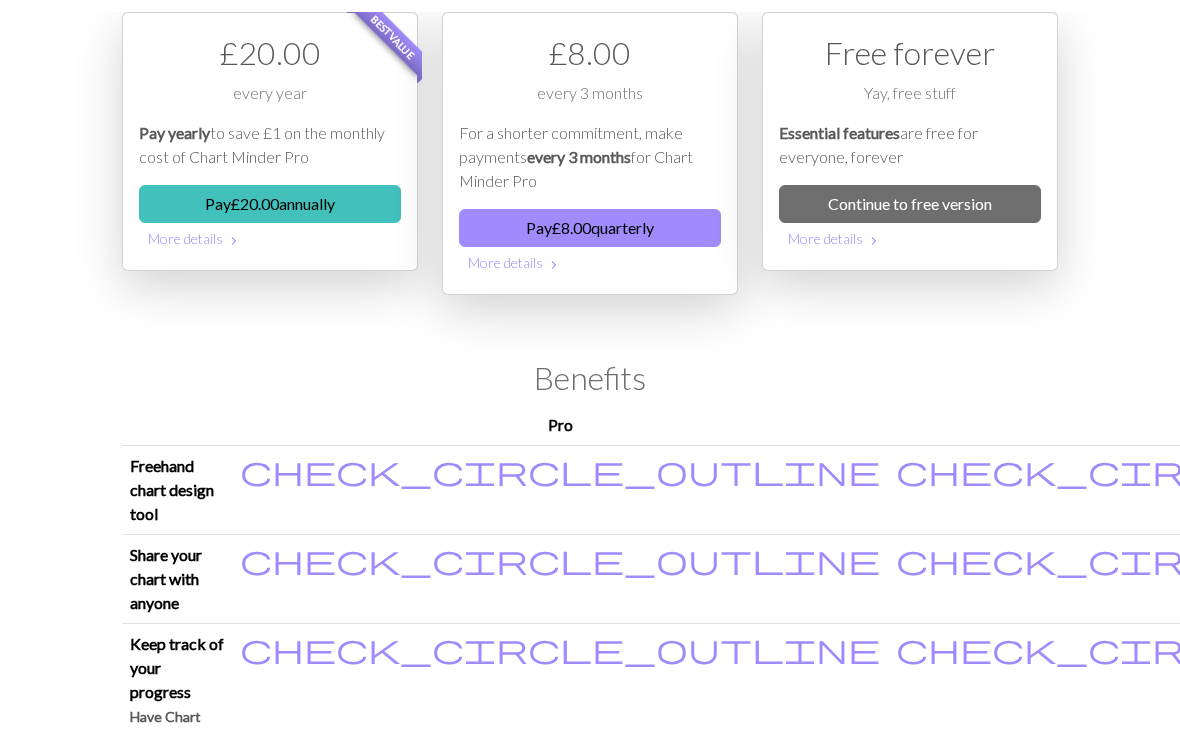 scroll, scrollTop: 0, scrollLeft: 0, axis: both 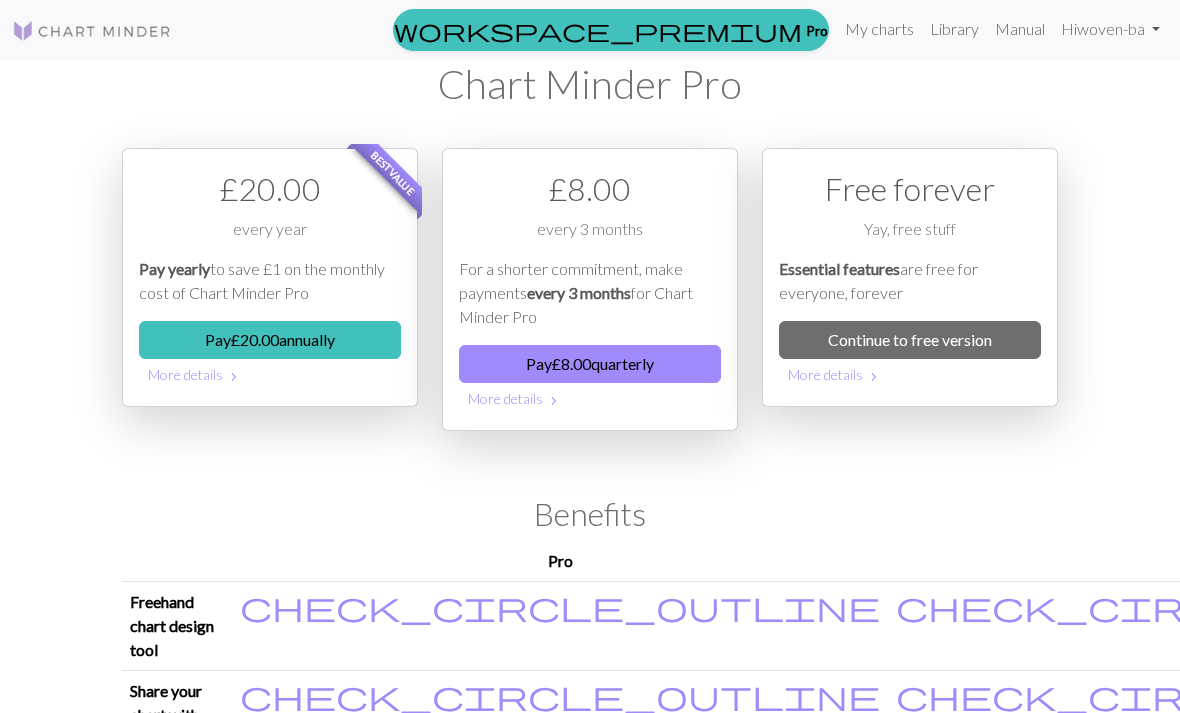 click on "Hi [USERNAME]" at bounding box center [1110, 29] 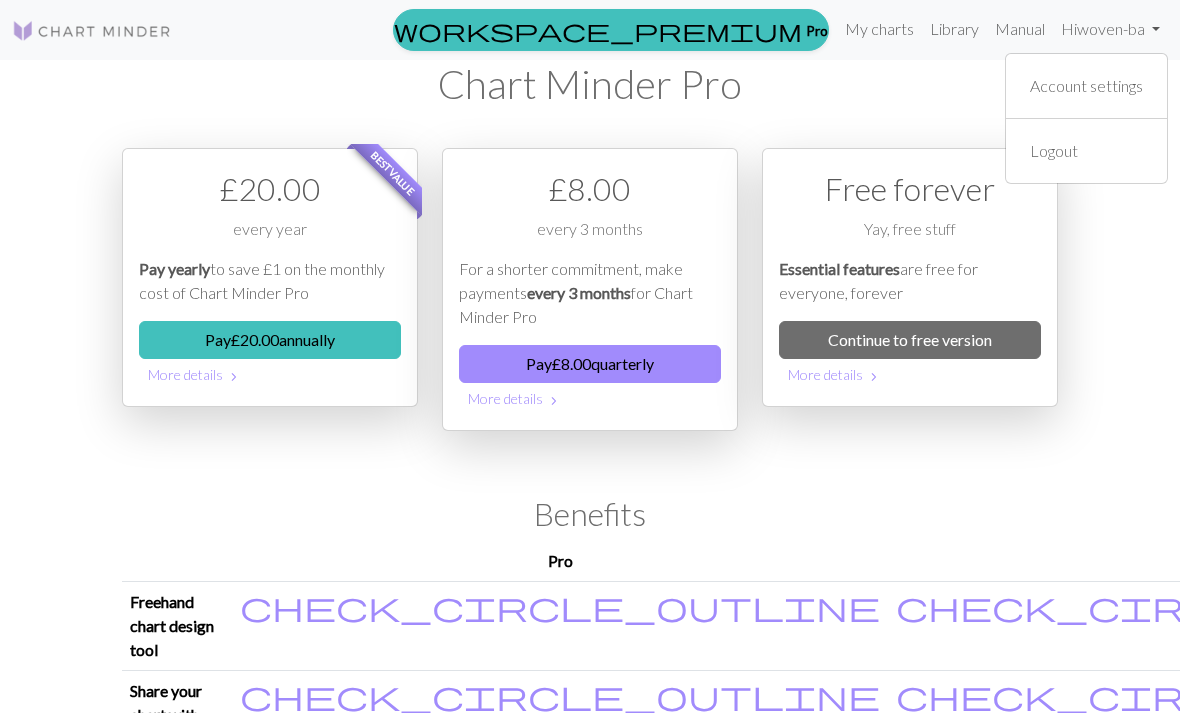 click on "My charts" at bounding box center [879, 29] 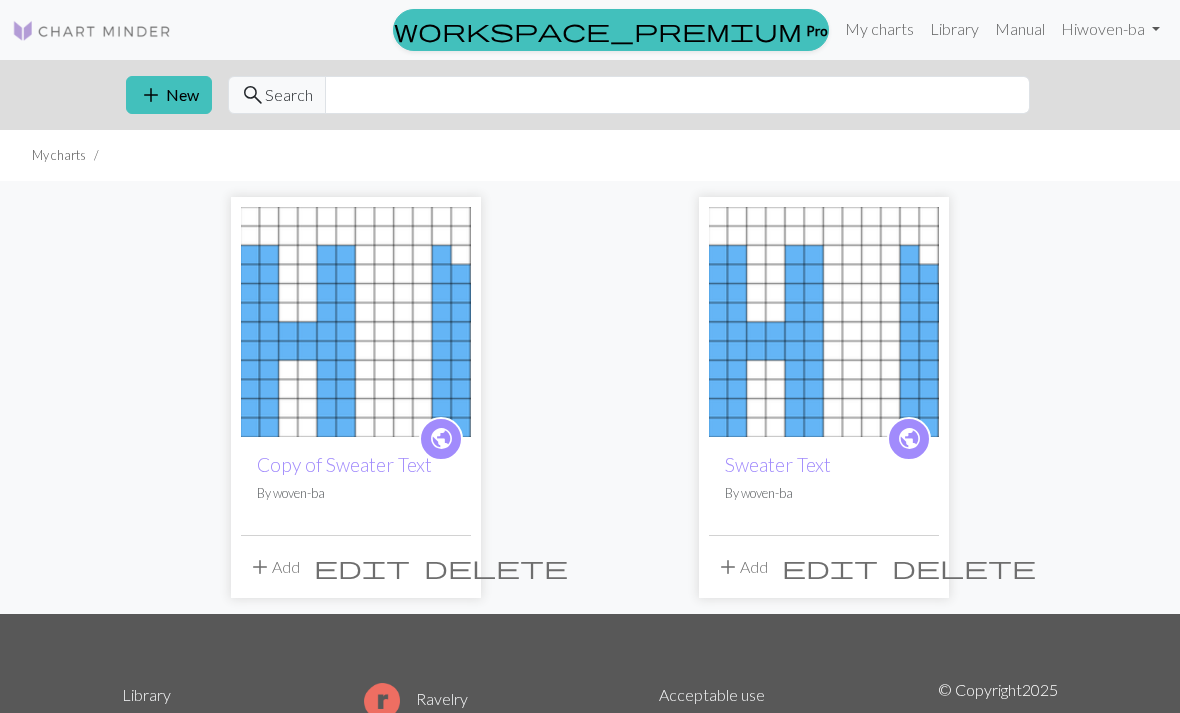 click at bounding box center (824, 322) 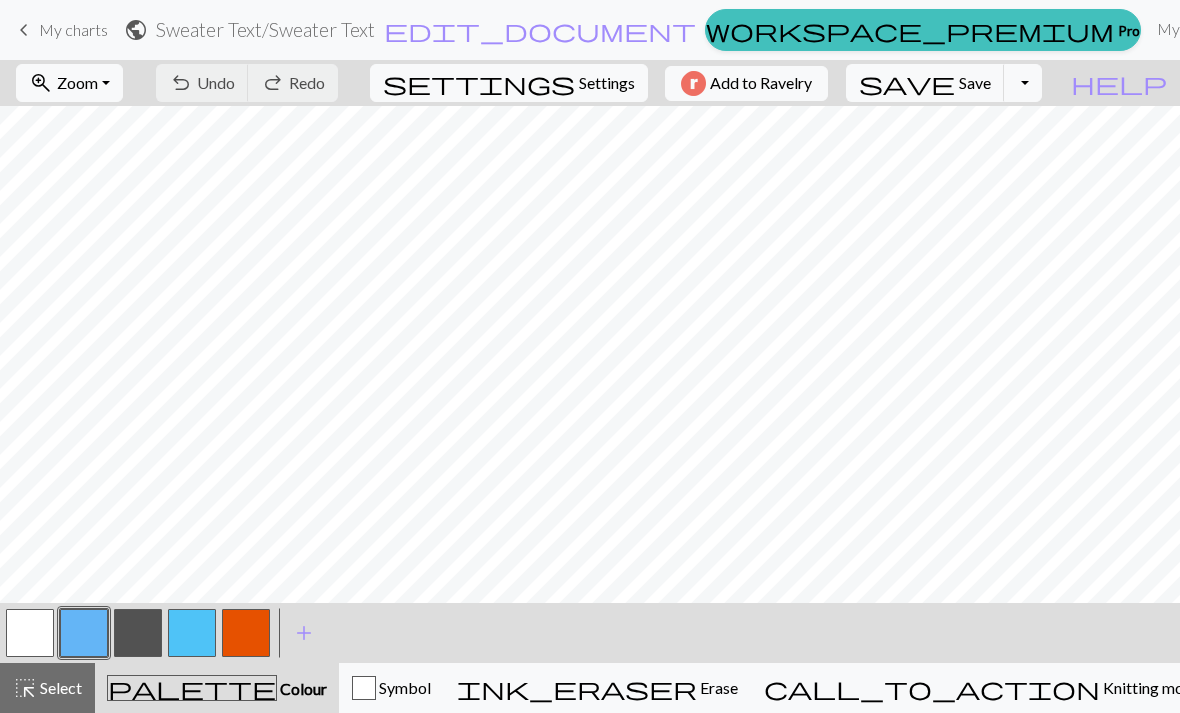 click on "keyboard_arrow_left   My charts" at bounding box center (60, 30) 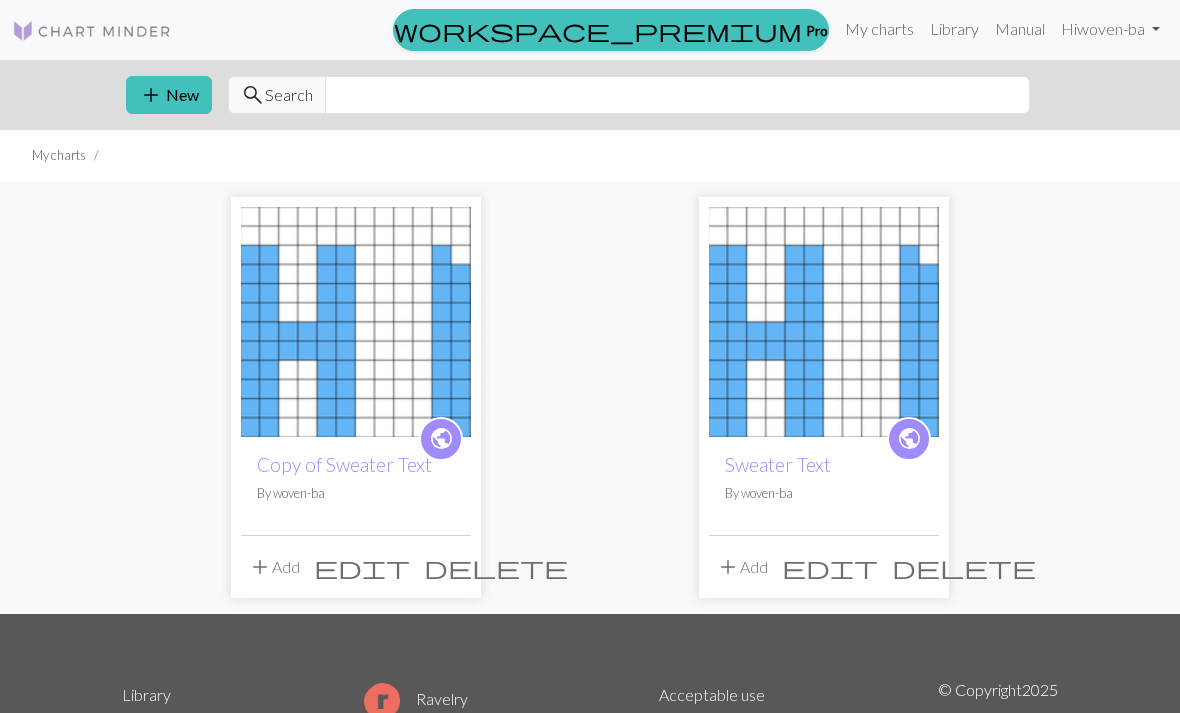 click on "add  Add" at bounding box center (742, 567) 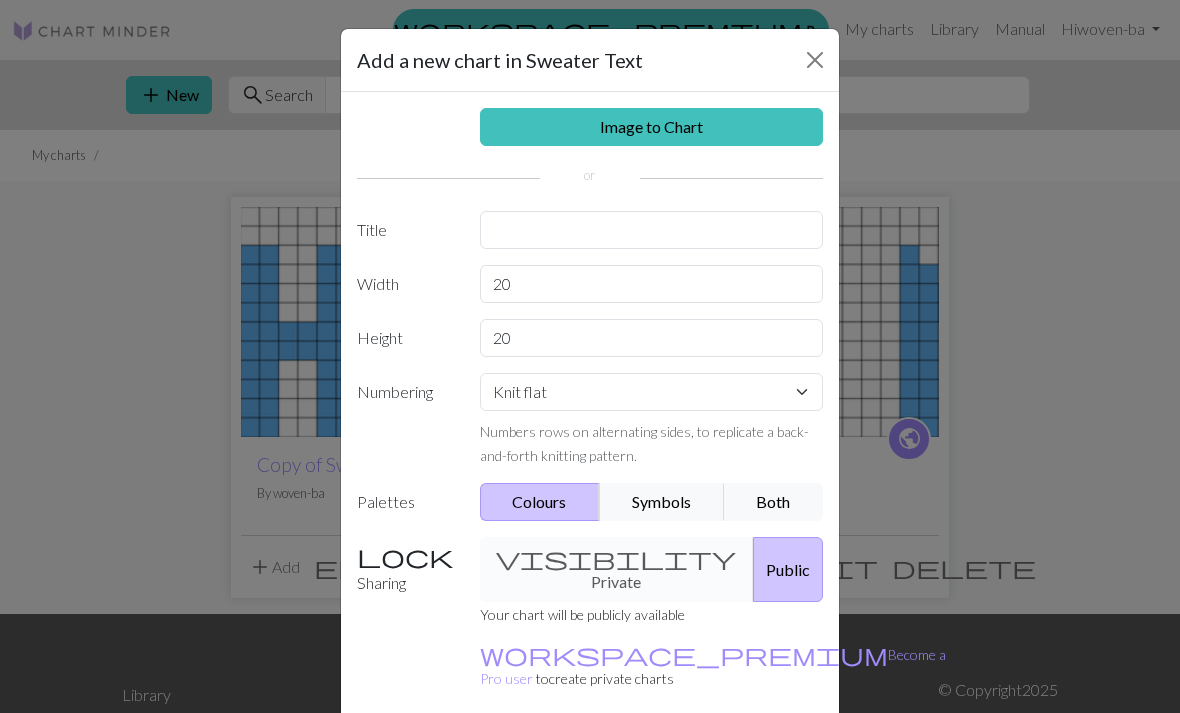 click on "Add a new chart in Sweater Text Image to Chart Title Width 20 Height 20 Numbering Knit flat Knit in the round Lace knitting Cross stitch Numbers rows on alternating sides, to replicate a back-and-forth knitting pattern. Palettes Colours Symbols Both Sharing visibility  Private Public Your chart will be publicly available workspace_premium Become a Pro user   to  create private charts Create Cancel" at bounding box center (590, 356) 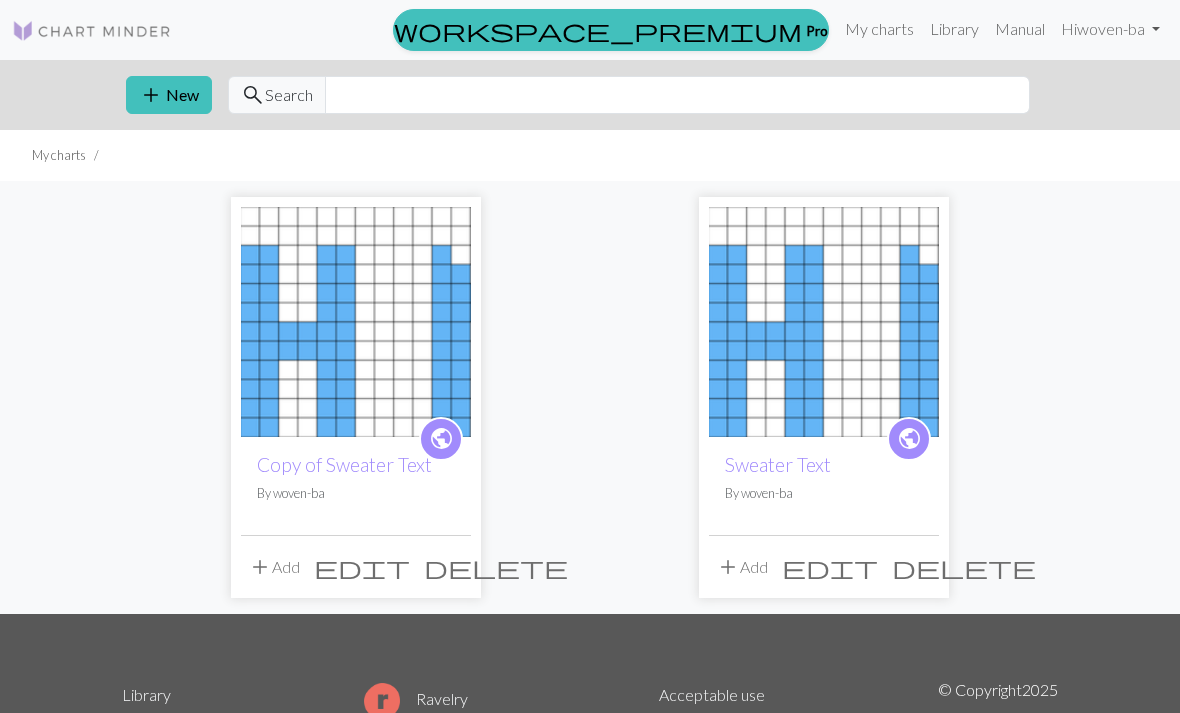 click on "public" at bounding box center (909, 438) 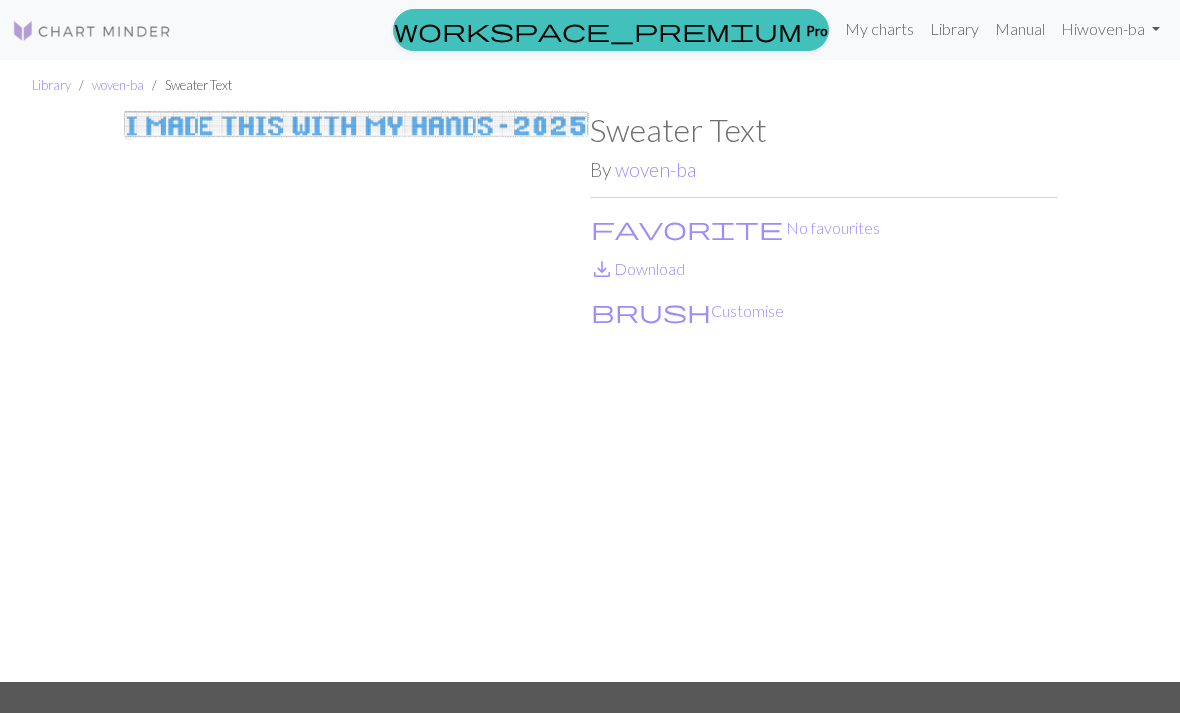 click on "brush Customise" at bounding box center (687, 311) 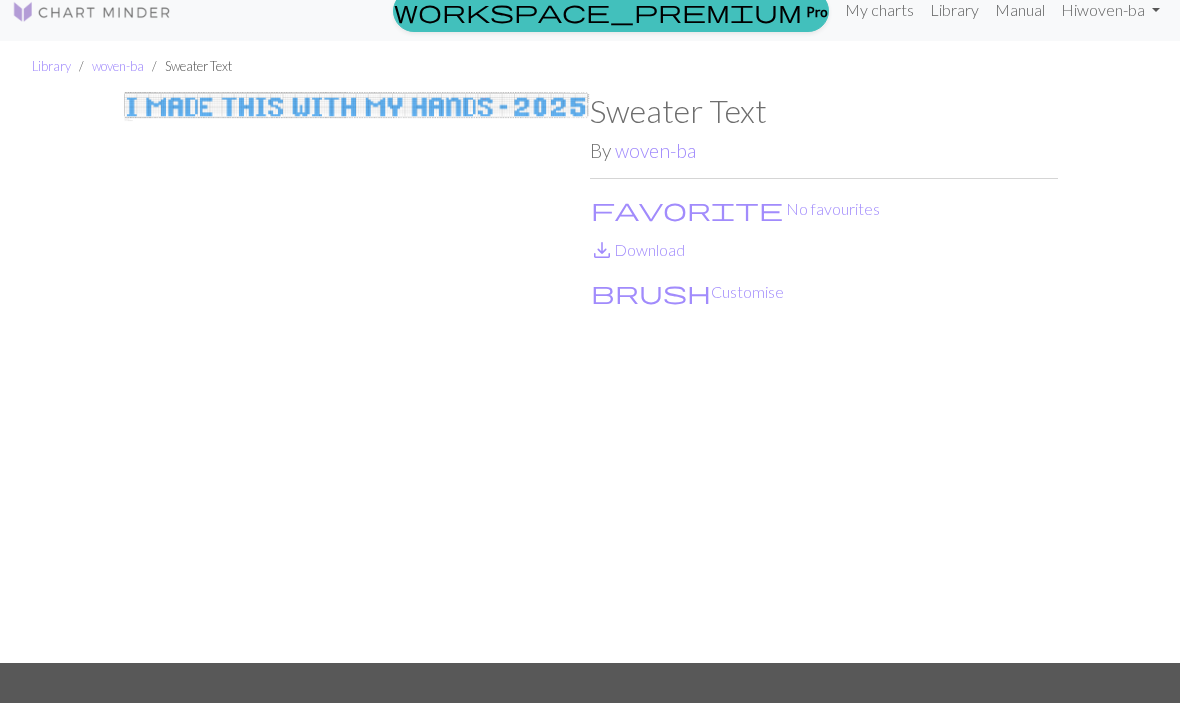 scroll, scrollTop: 20, scrollLeft: 0, axis: vertical 